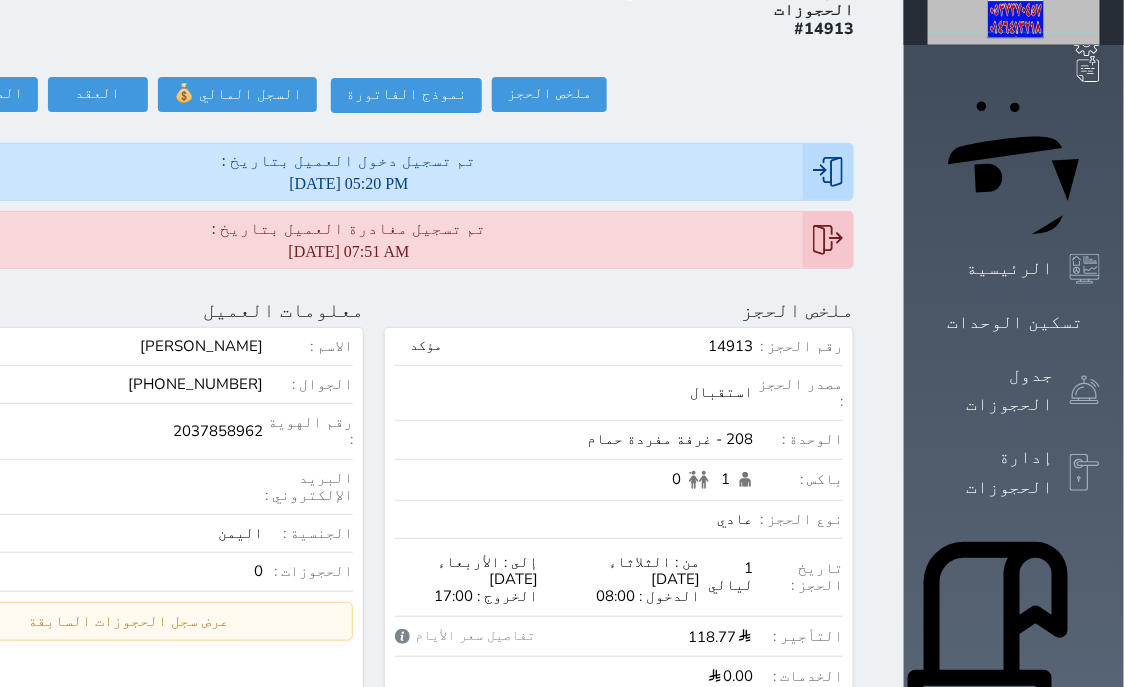 scroll, scrollTop: 0, scrollLeft: 0, axis: both 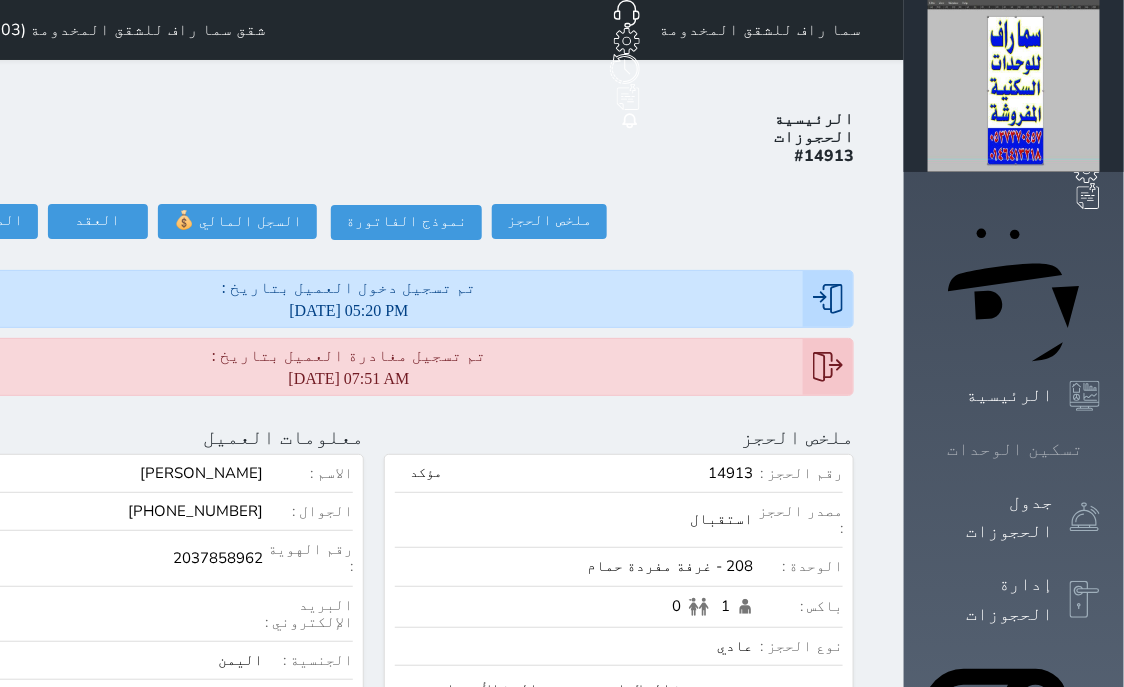 click on "تسكين الوحدات" at bounding box center [1015, 449] 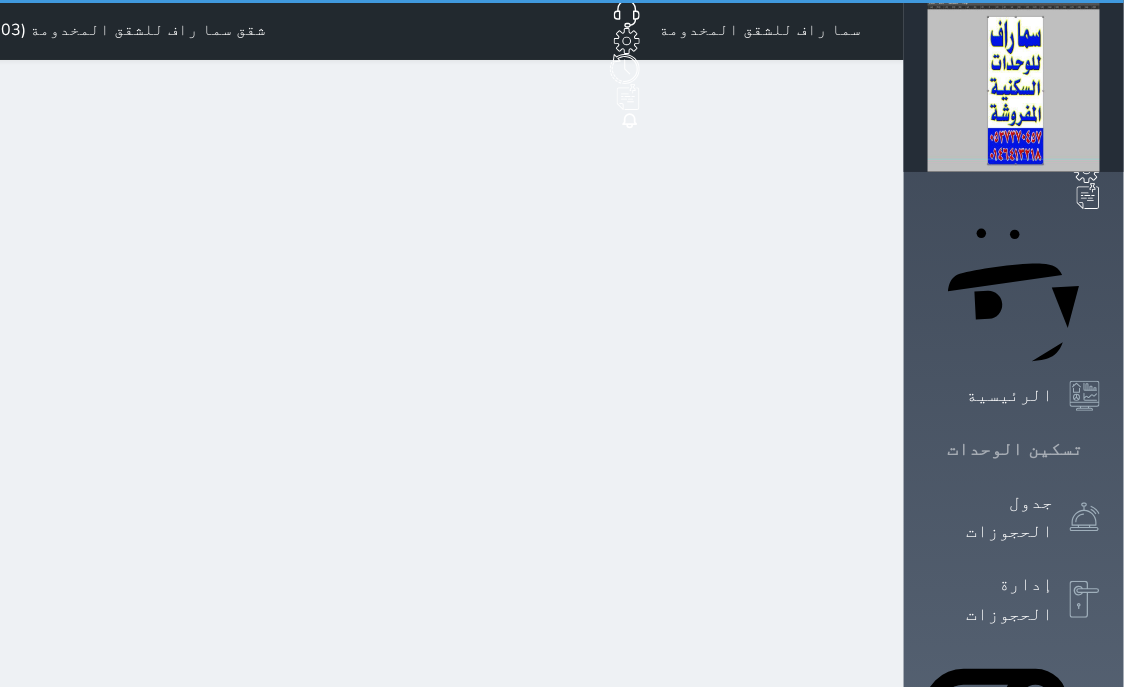 click on "تسكين الوحدات" at bounding box center [1015, 449] 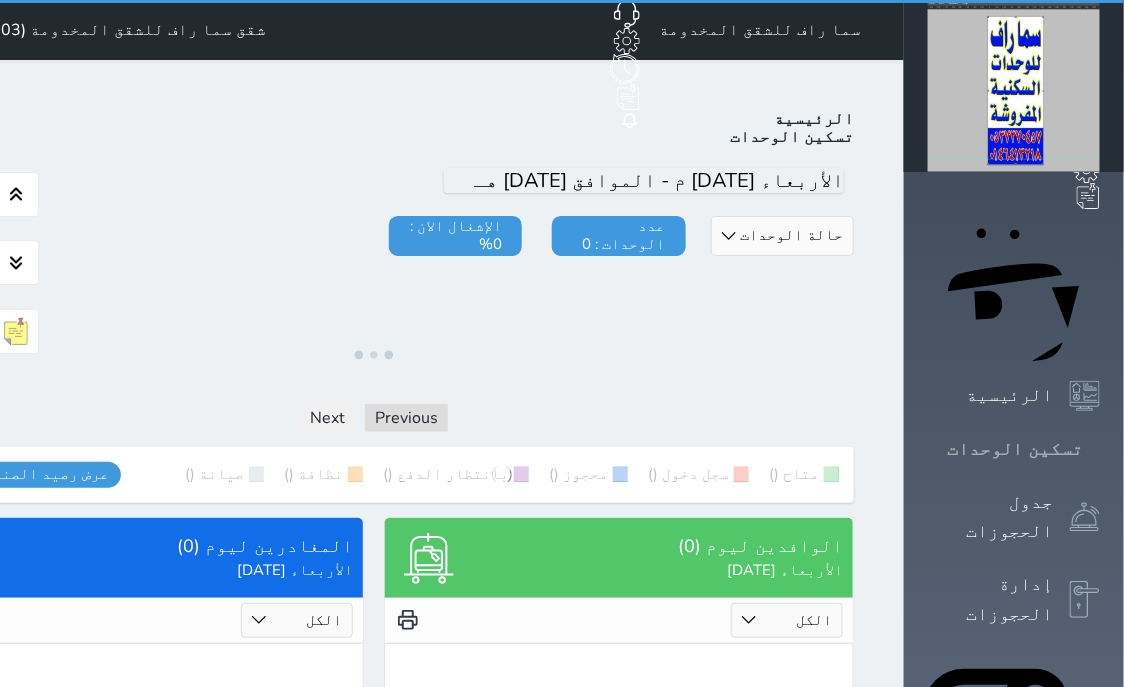 click on "تسكين الوحدات" at bounding box center [1015, 449] 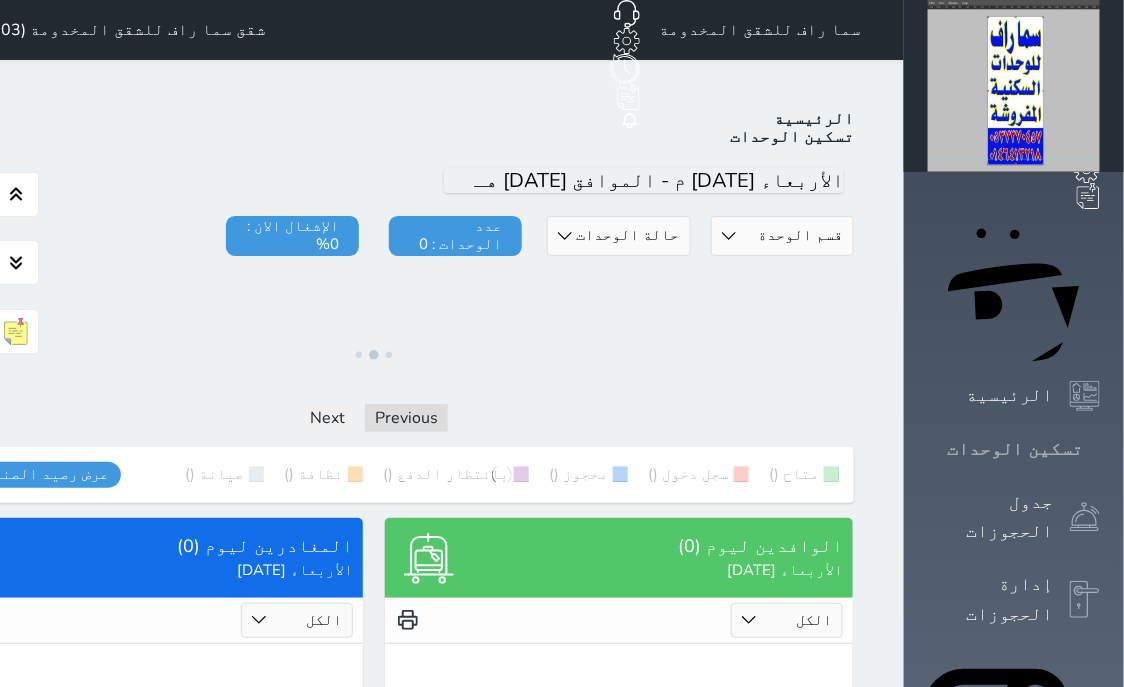 click on "تسكين الوحدات" at bounding box center (1015, 449) 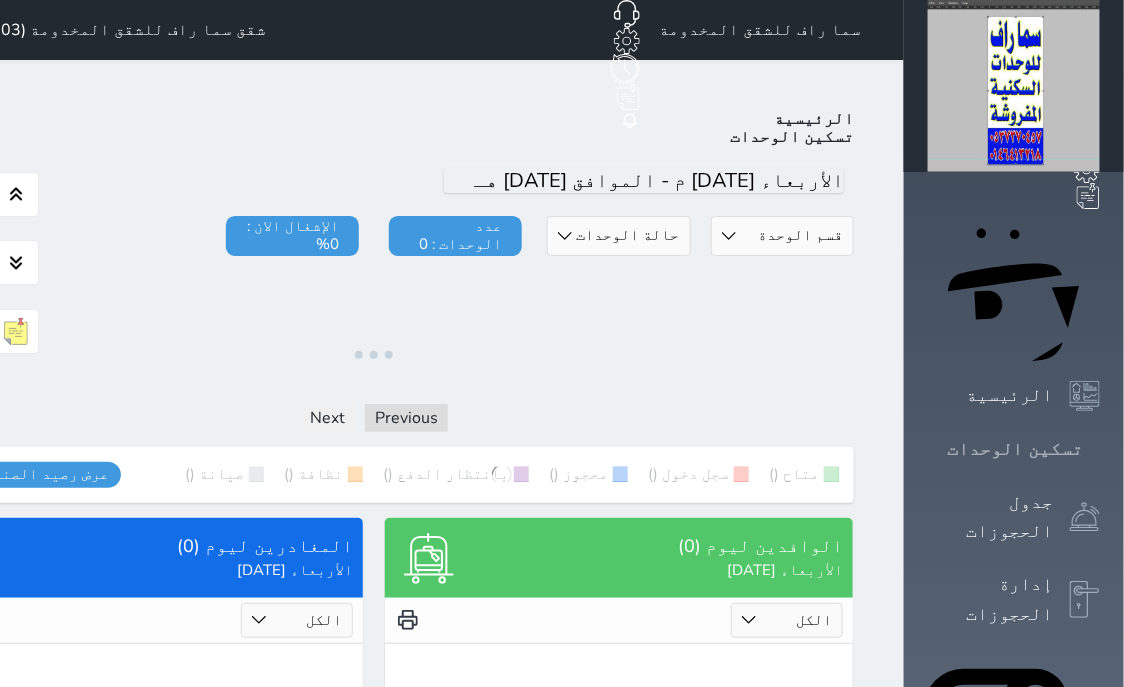 click on "تسكين الوحدات" at bounding box center (1015, 449) 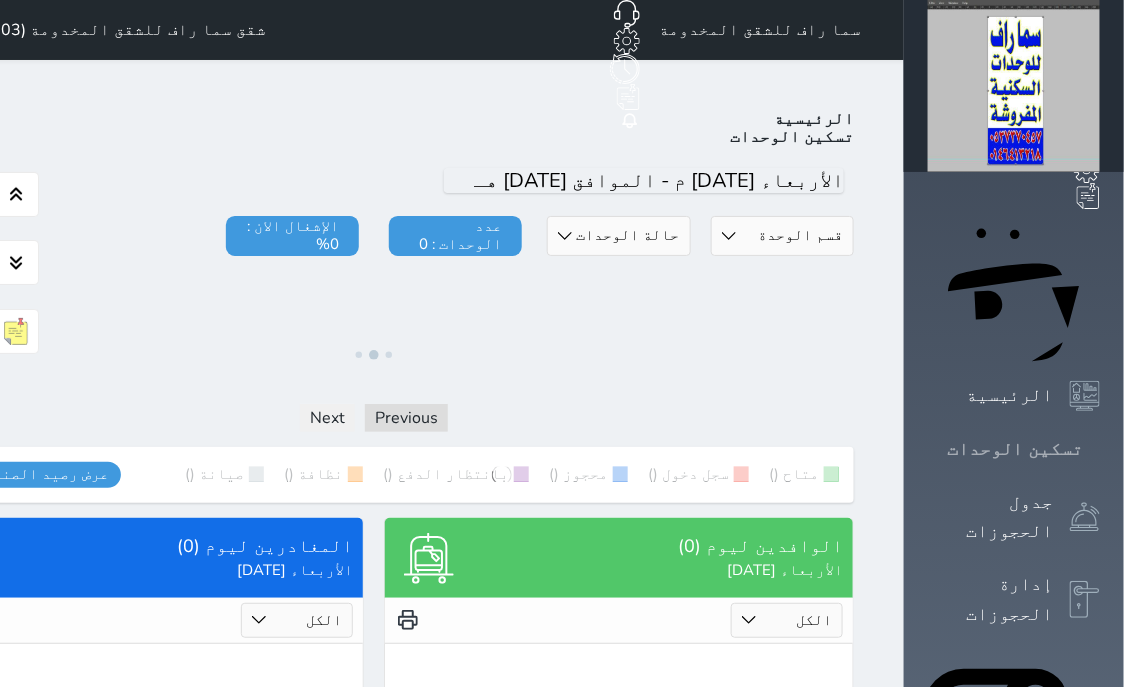 click on "تسكين الوحدات" at bounding box center (1015, 449) 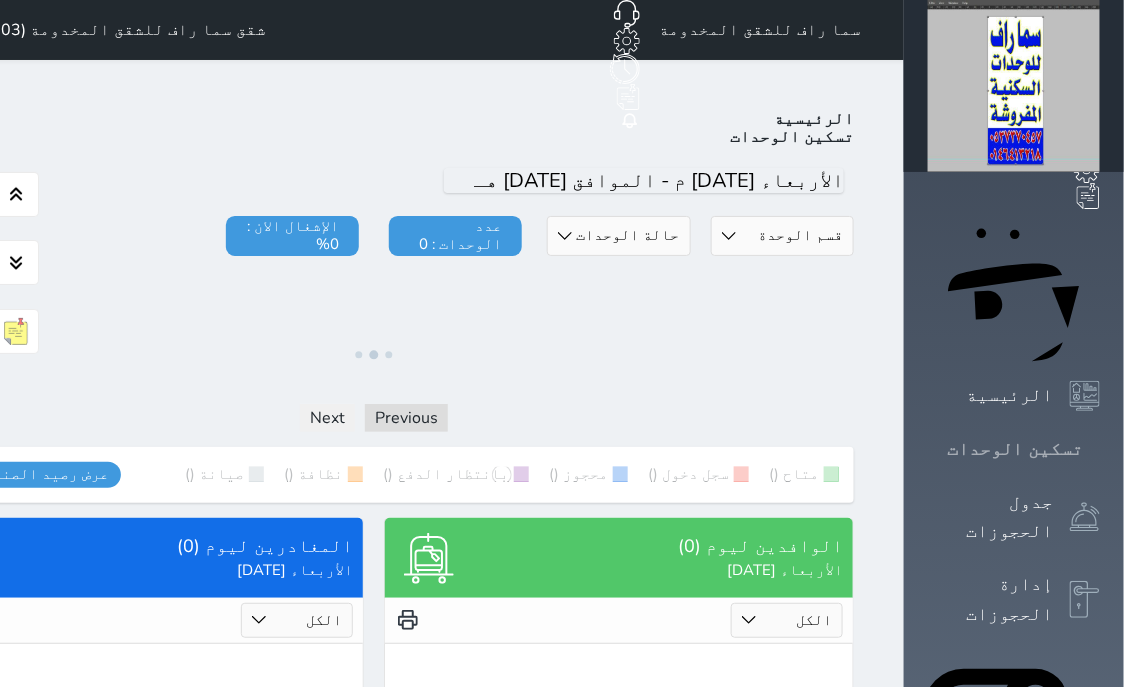 click on "تسكين الوحدات" at bounding box center (1015, 449) 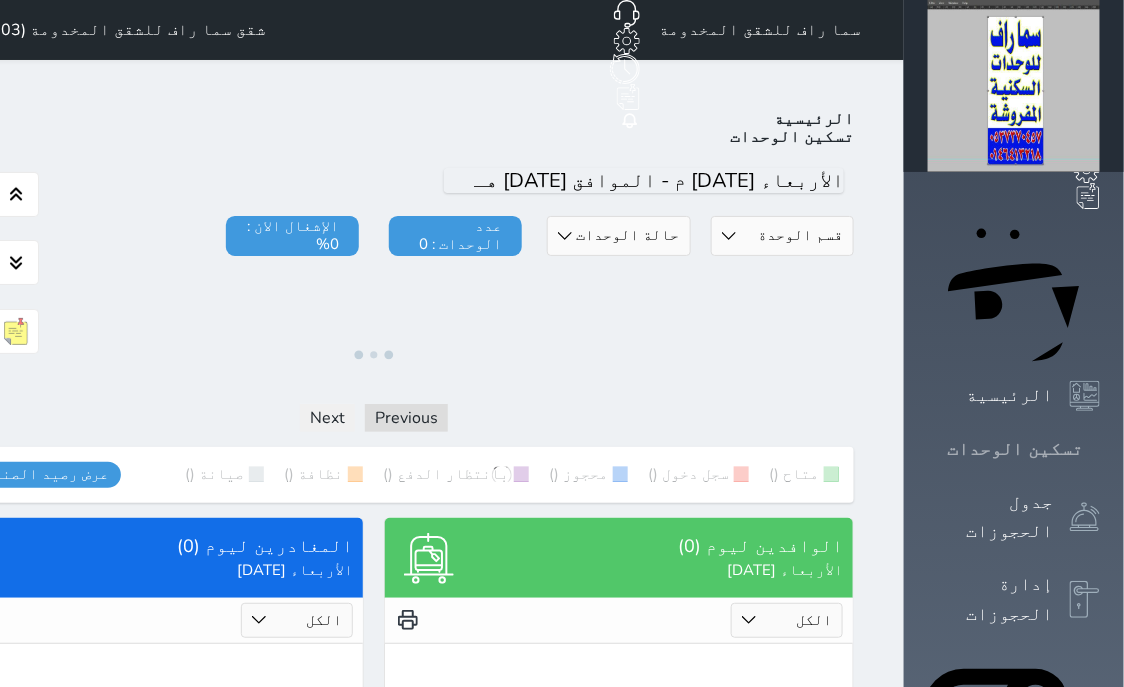 click on "تسكين الوحدات" at bounding box center [1015, 449] 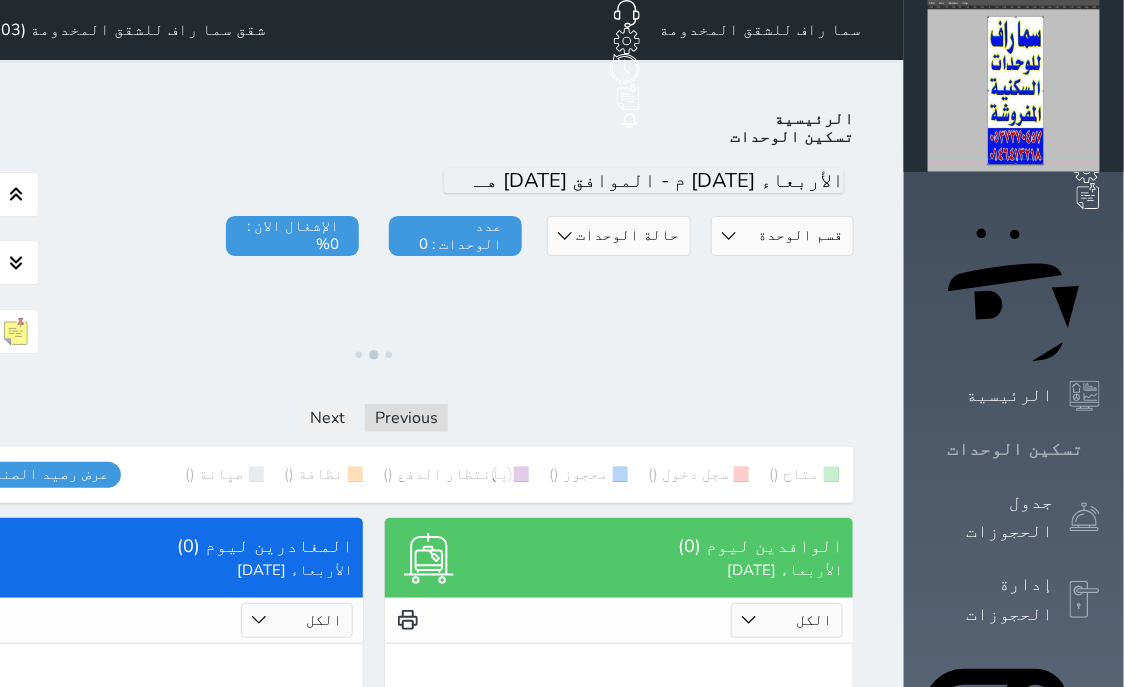 click on "تسكين الوحدات" at bounding box center [1015, 449] 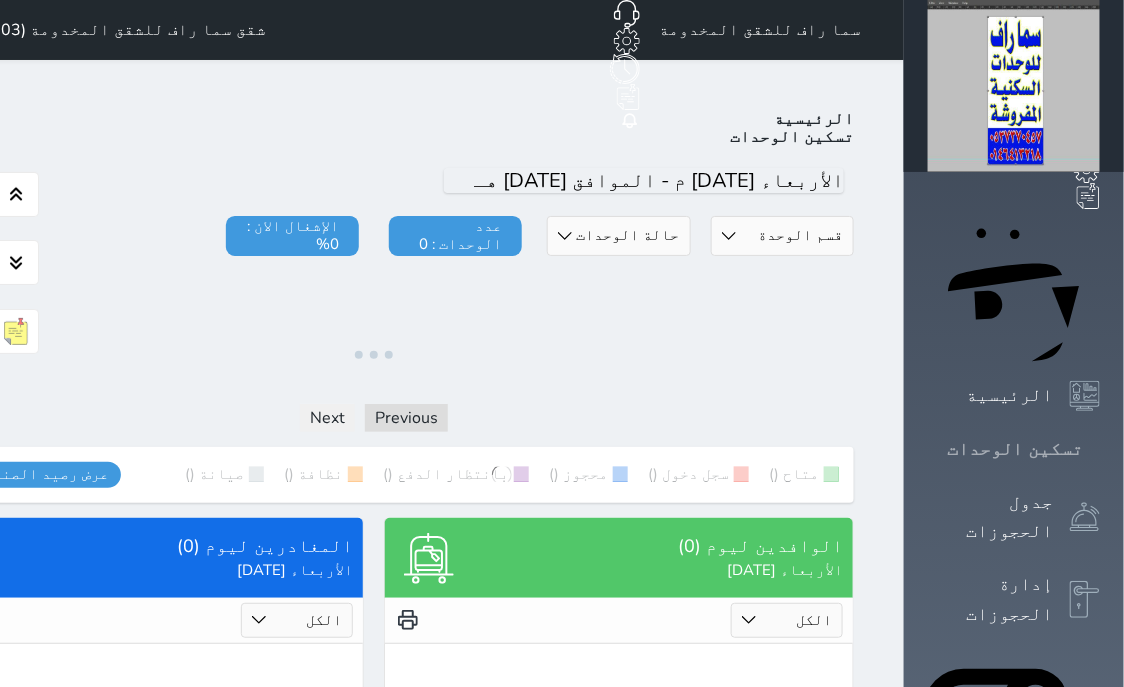 click on "تسكين الوحدات" at bounding box center [1015, 449] 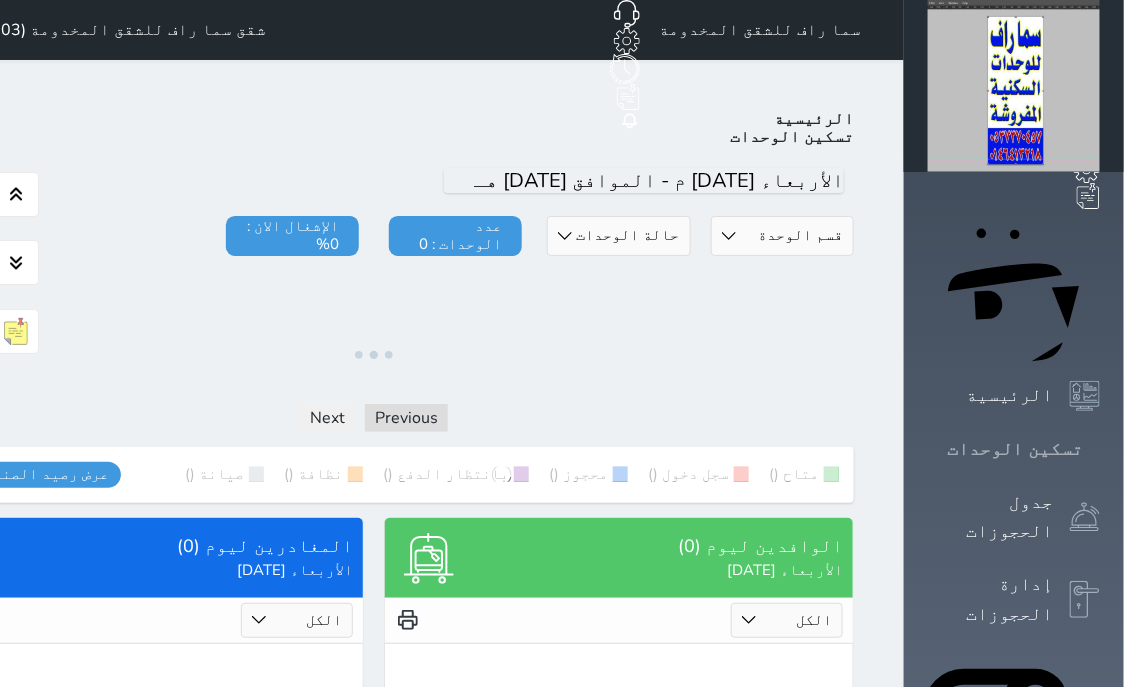 click on "تسكين الوحدات" at bounding box center (1015, 449) 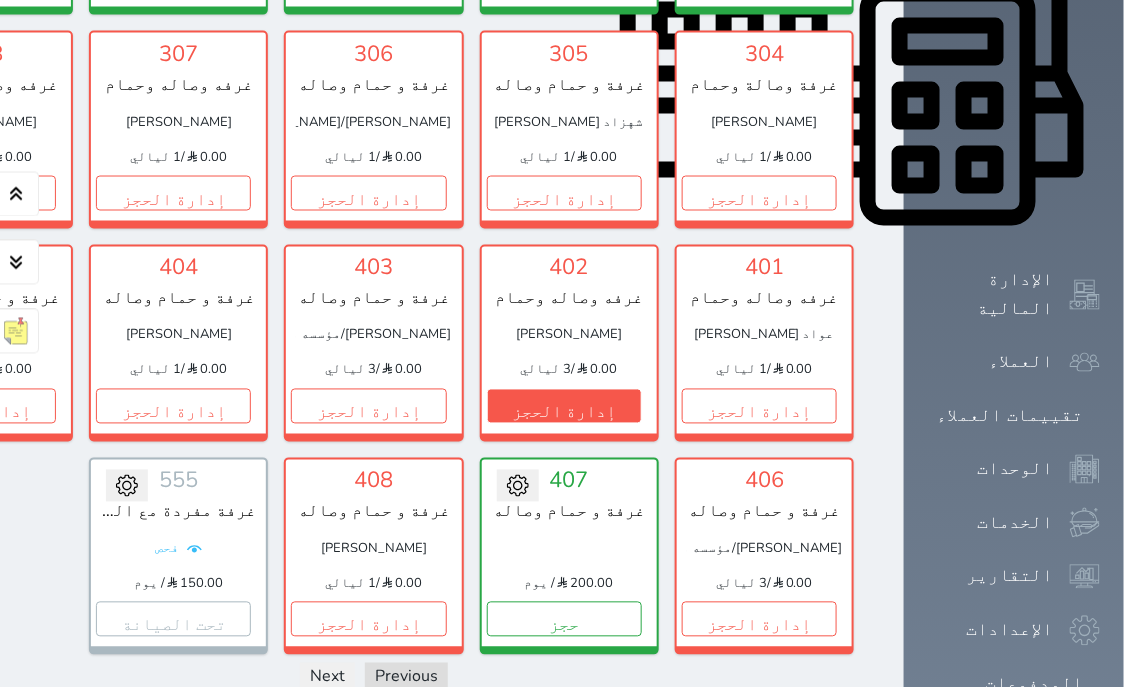 scroll, scrollTop: 969, scrollLeft: 0, axis: vertical 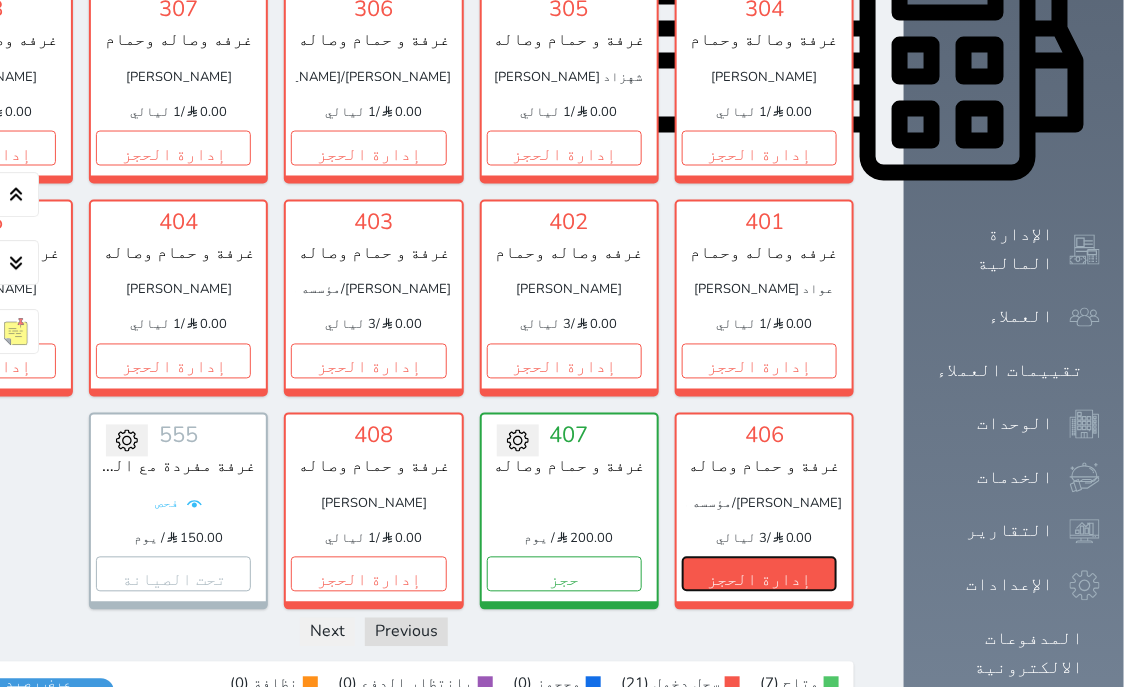 click on "إدارة الحجز" at bounding box center (759, 573) 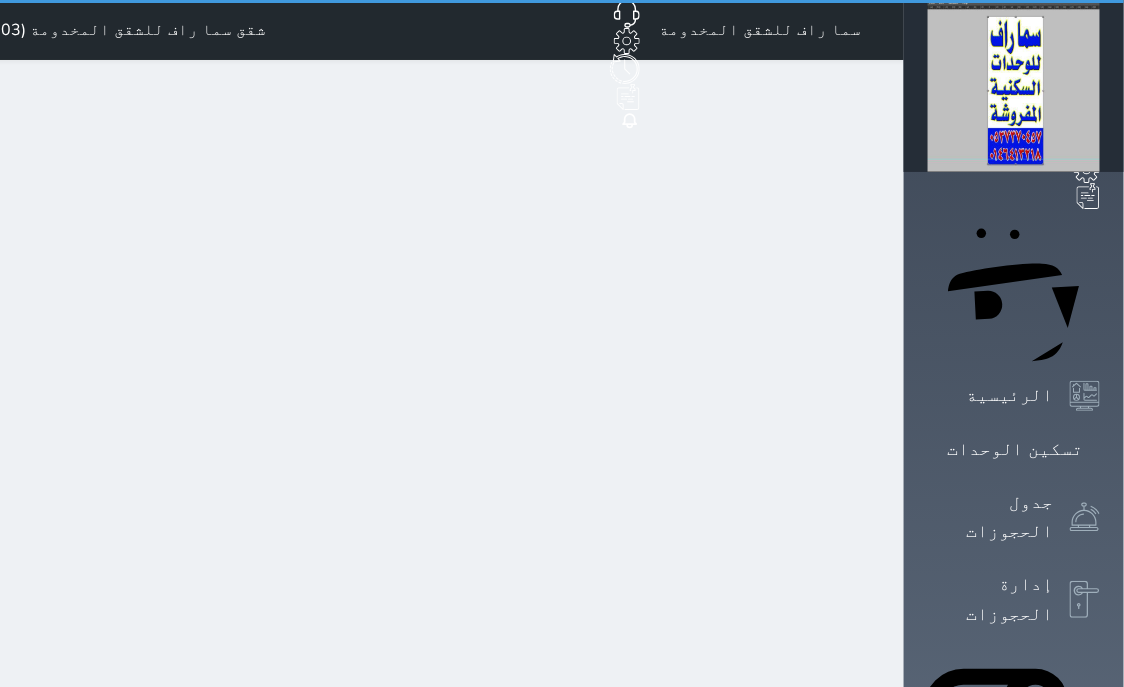 scroll, scrollTop: 0, scrollLeft: 0, axis: both 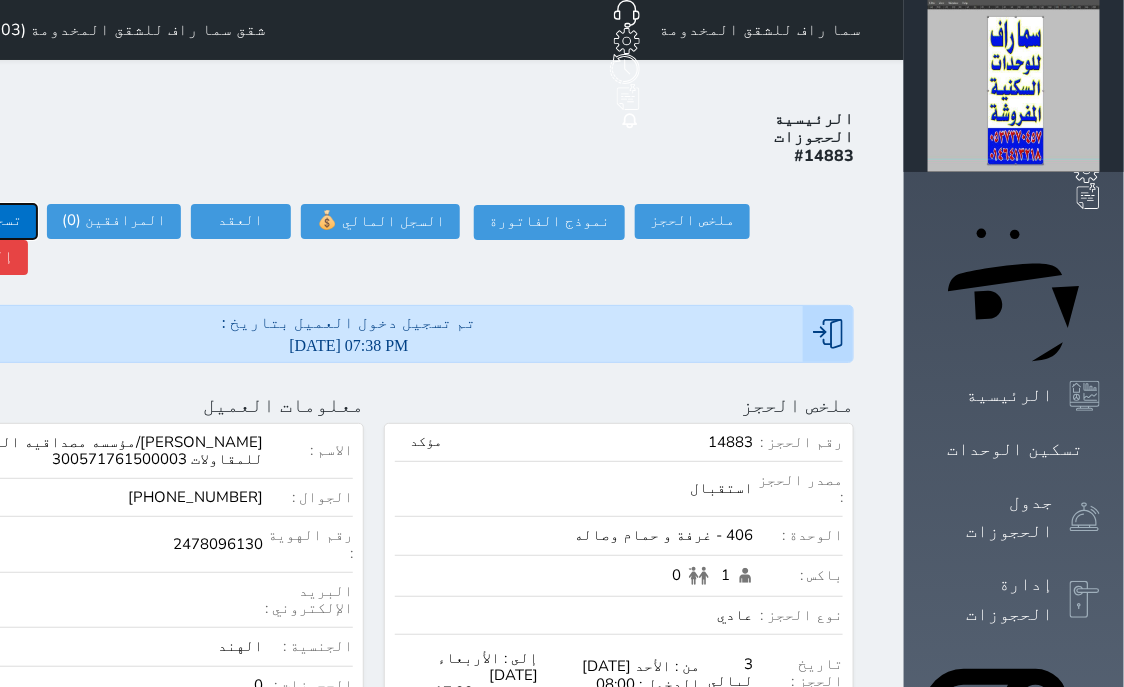 click on "تسجيل مغادرة" at bounding box center (-30, 221) 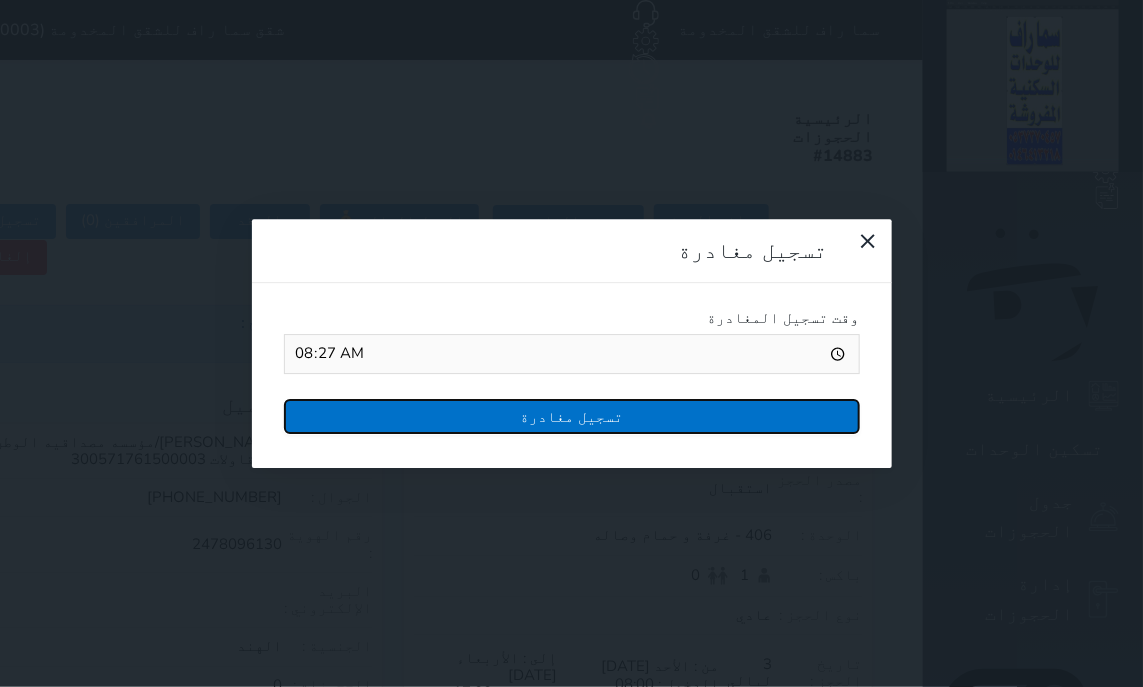 click on "تسجيل مغادرة" at bounding box center [572, 416] 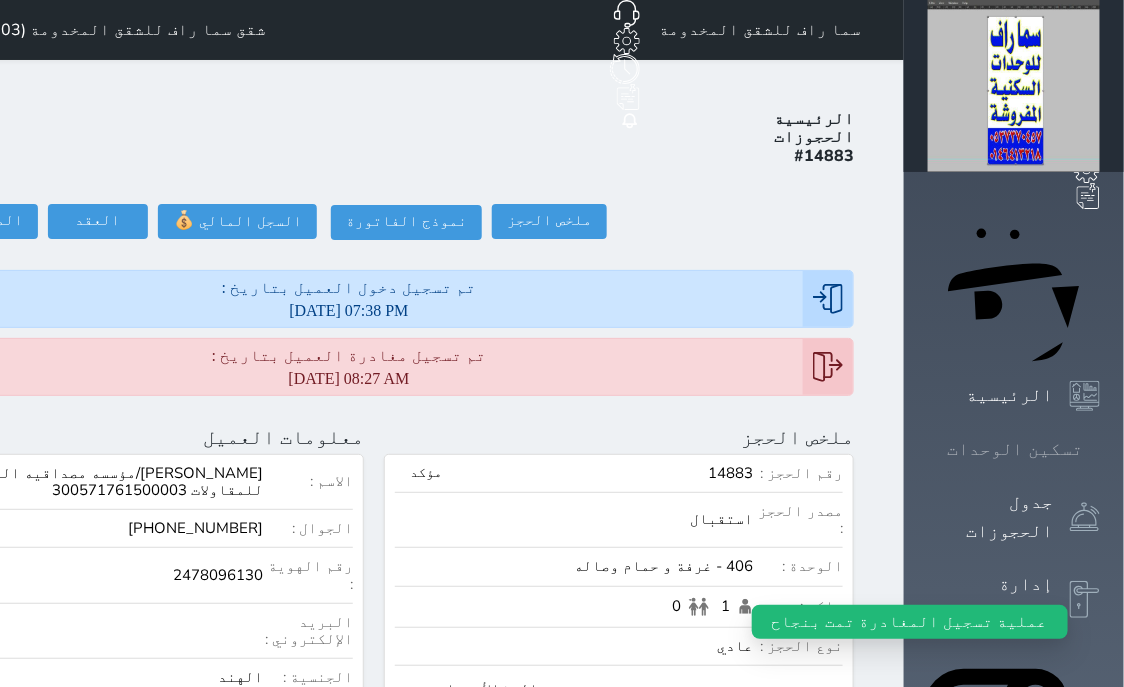 click 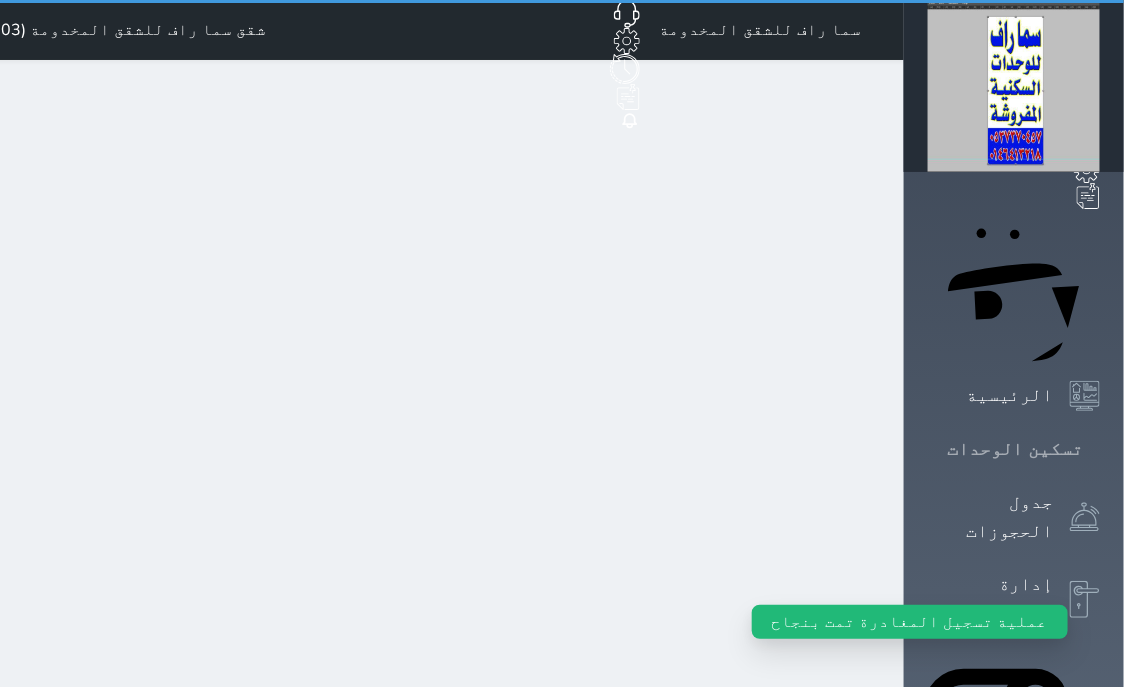 click 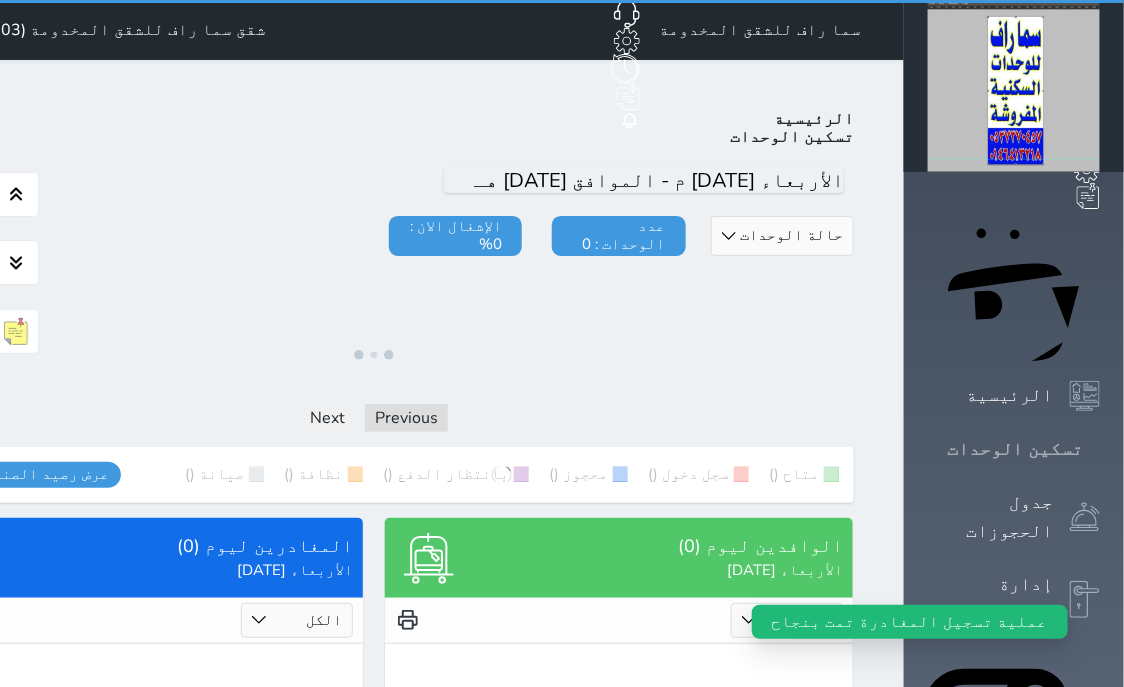 click 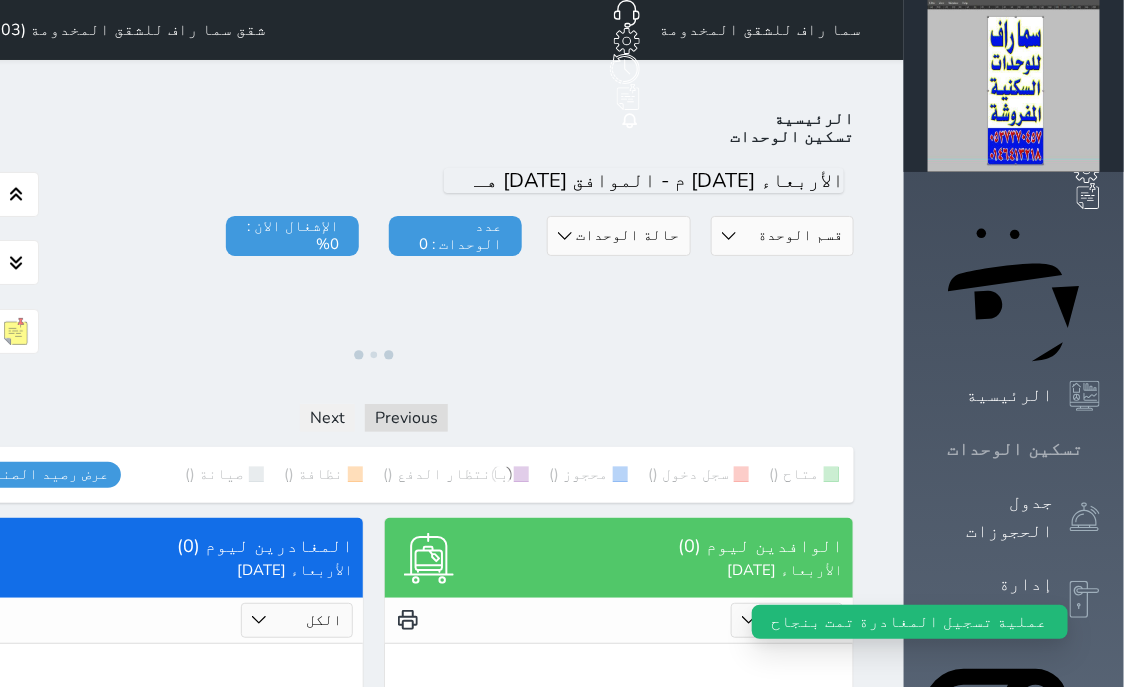 click 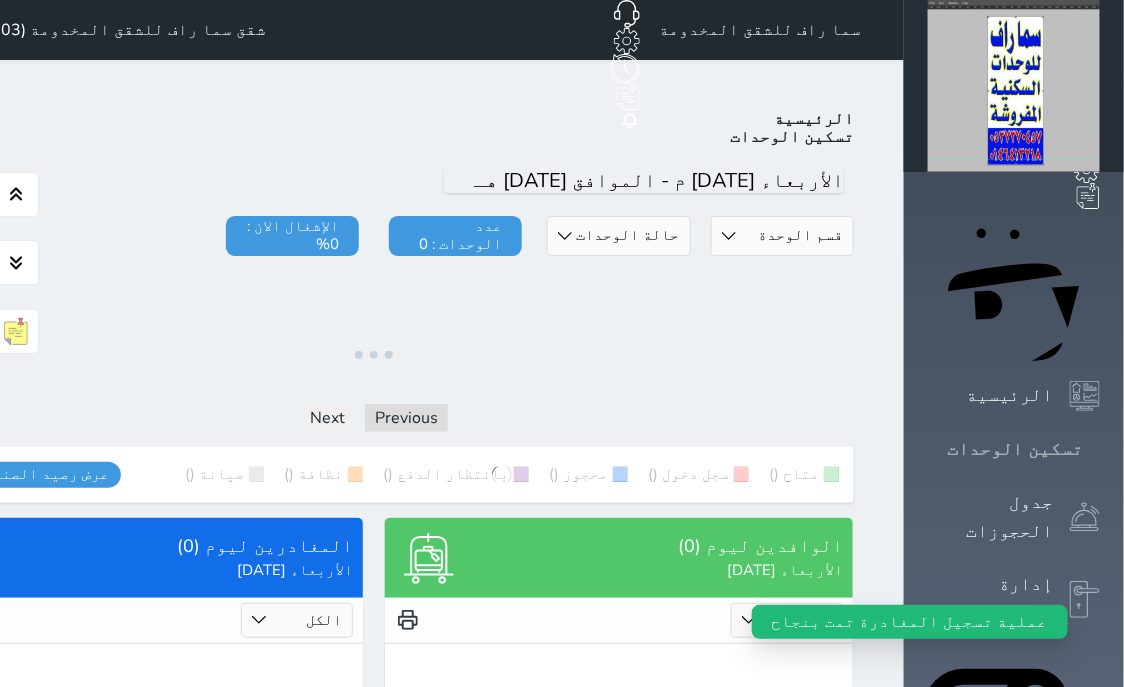 click 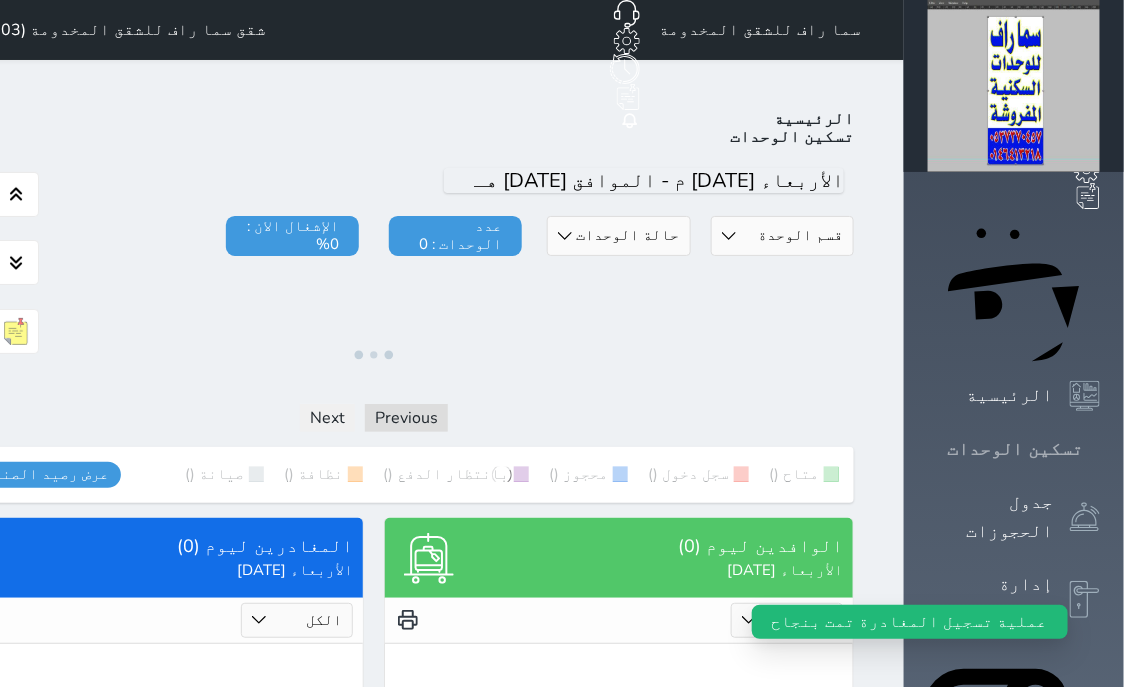 click 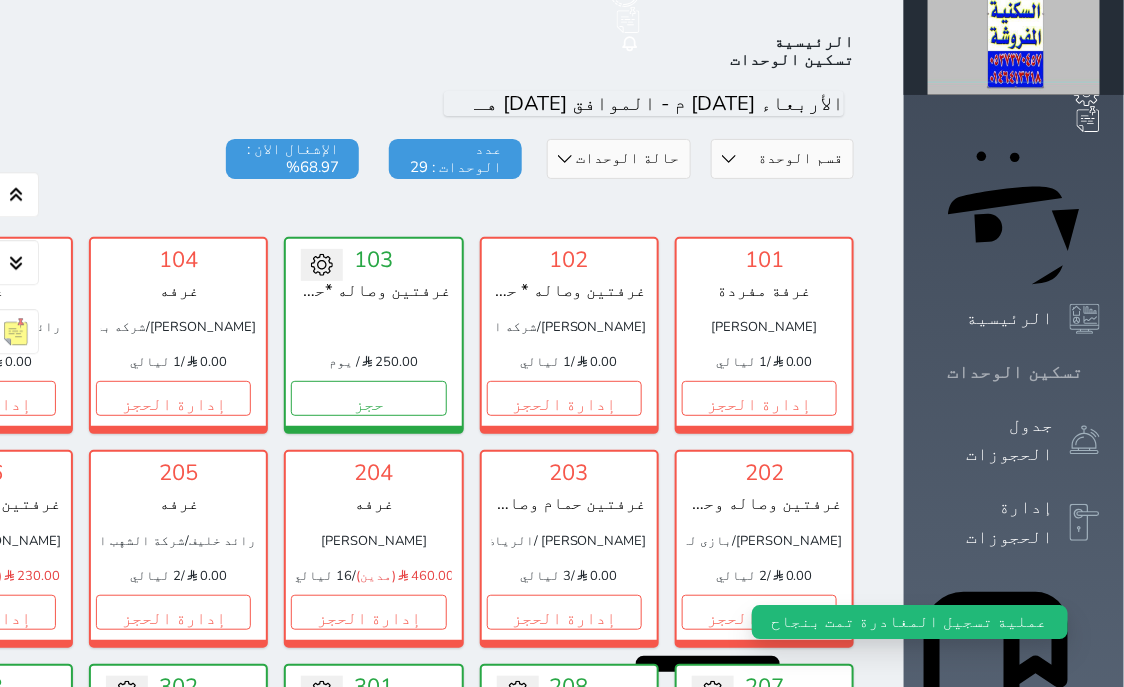scroll, scrollTop: 78, scrollLeft: 0, axis: vertical 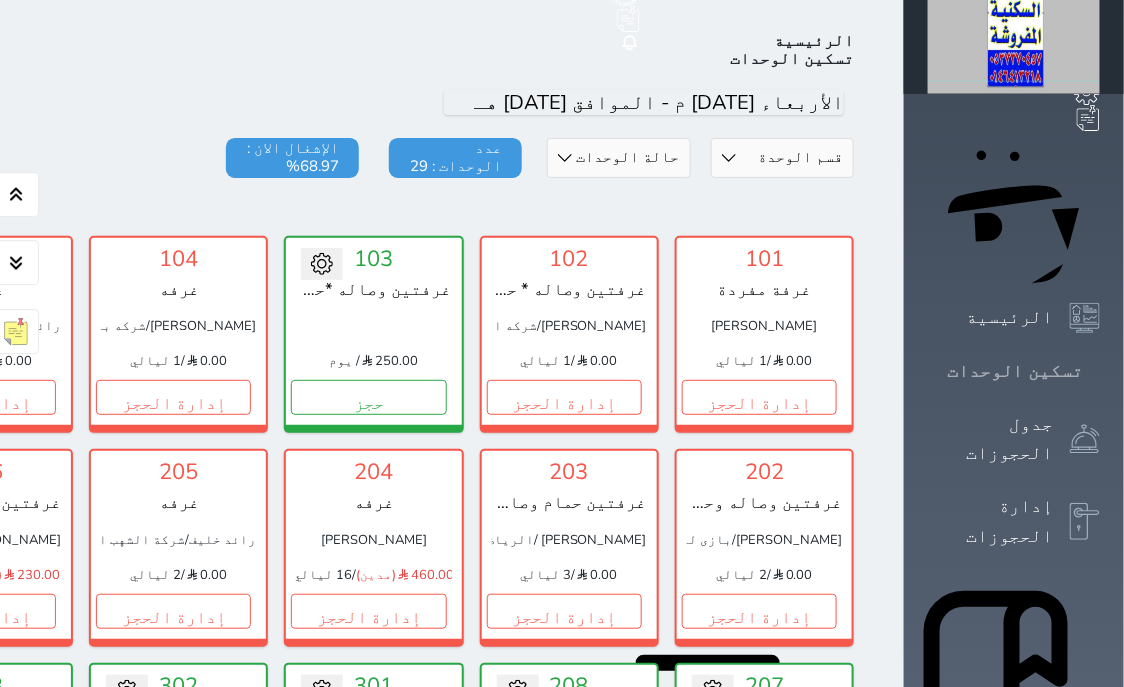 click on "تسكين الوحدات" at bounding box center (1014, 371) 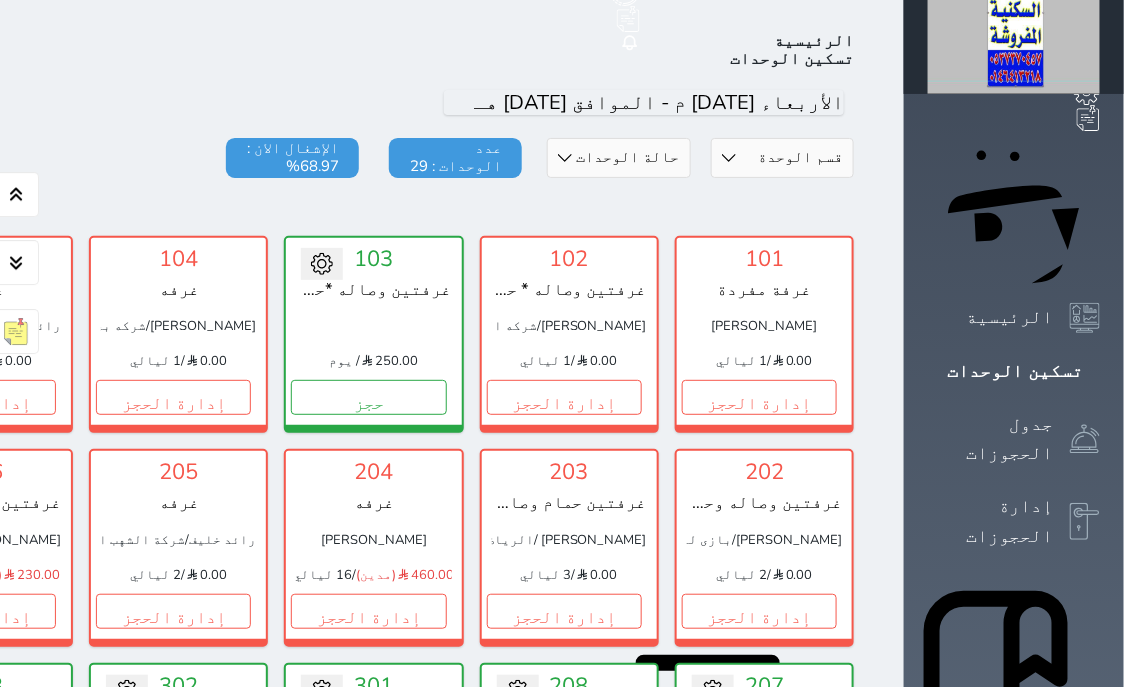 click on "تسكين الوحدات" at bounding box center (1014, 371) 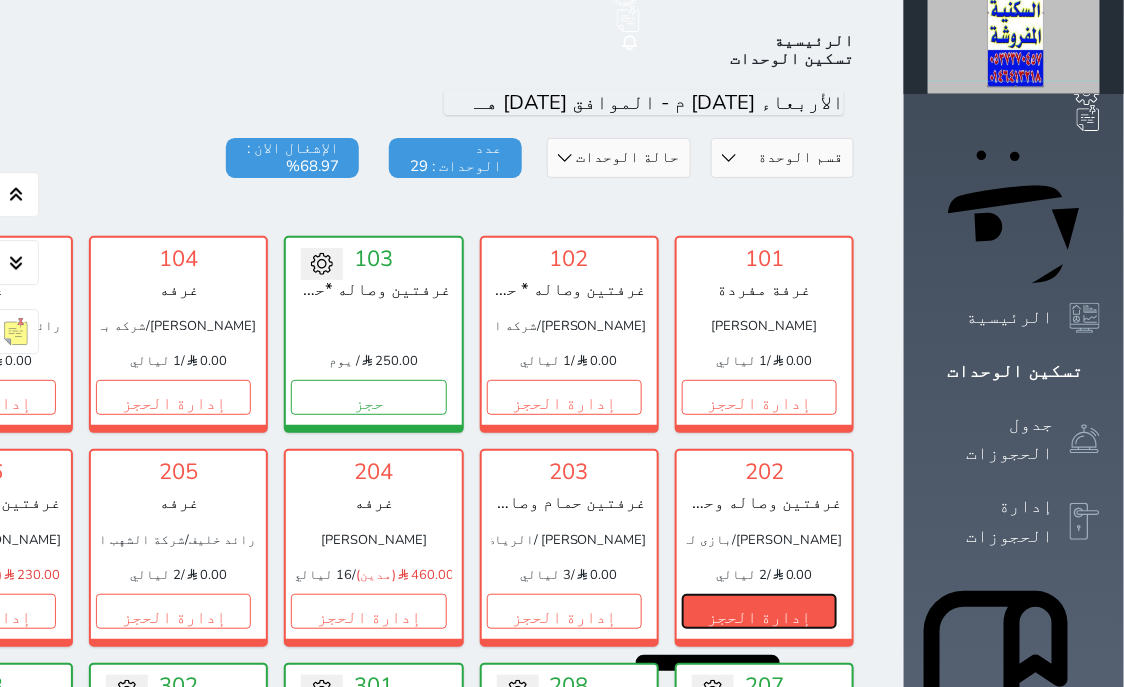 click on "إدارة الحجز" at bounding box center (759, 611) 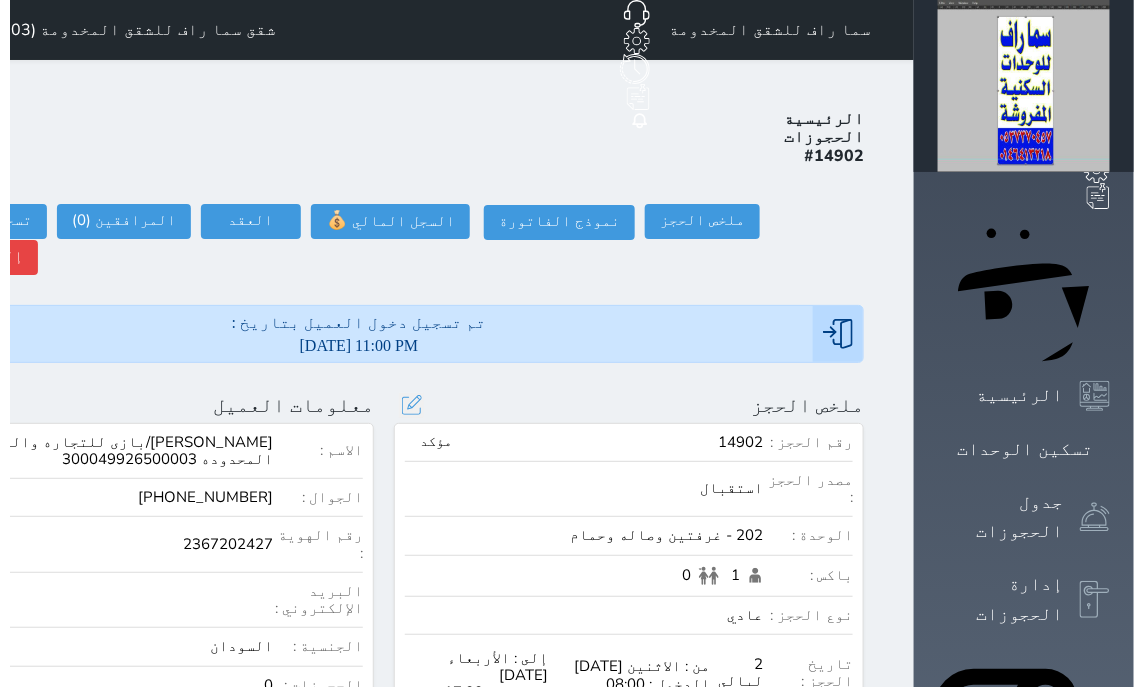 scroll, scrollTop: 0, scrollLeft: 0, axis: both 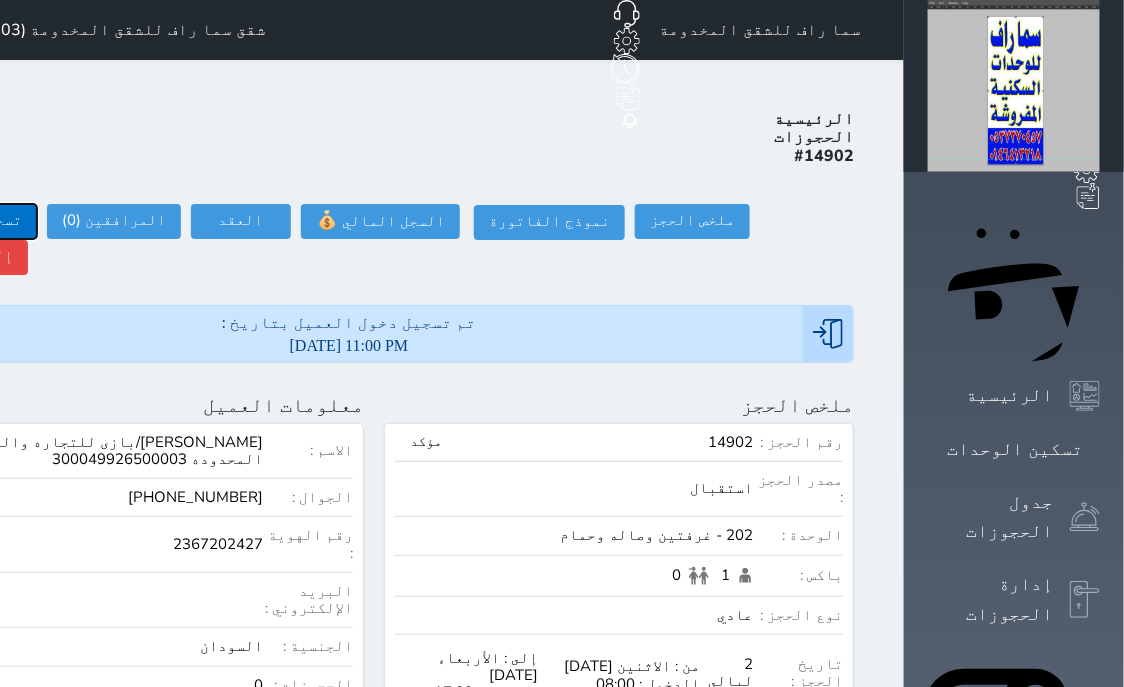 click on "تسجيل مغادرة" at bounding box center (-30, 221) 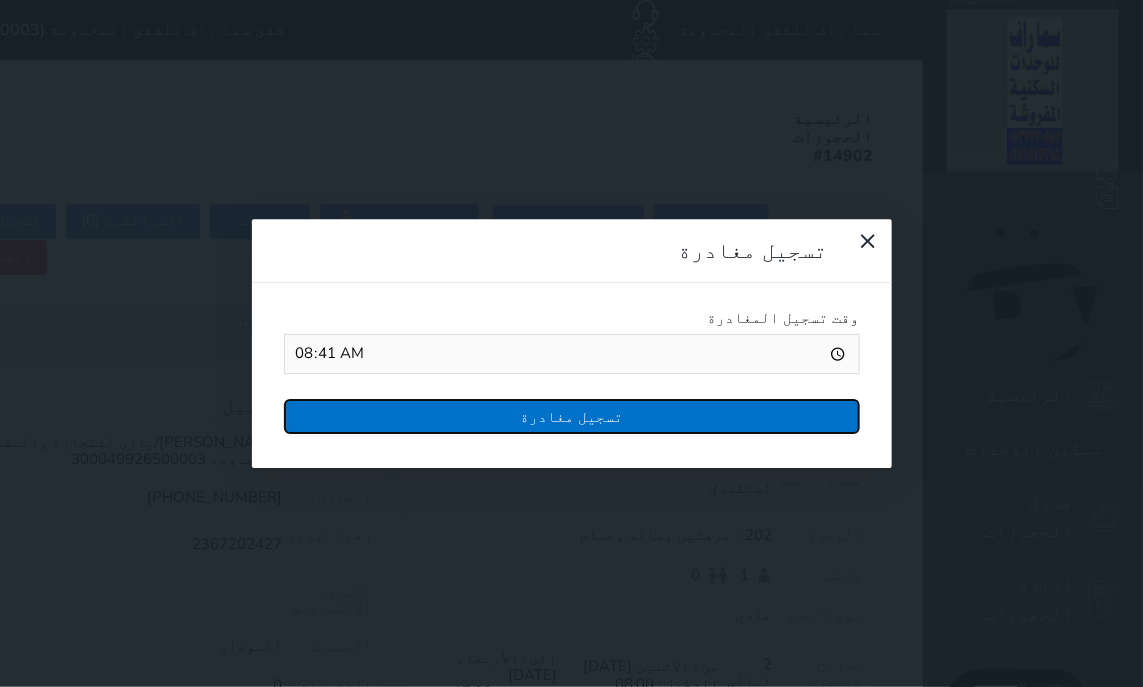 click on "تسجيل مغادرة" at bounding box center (572, 416) 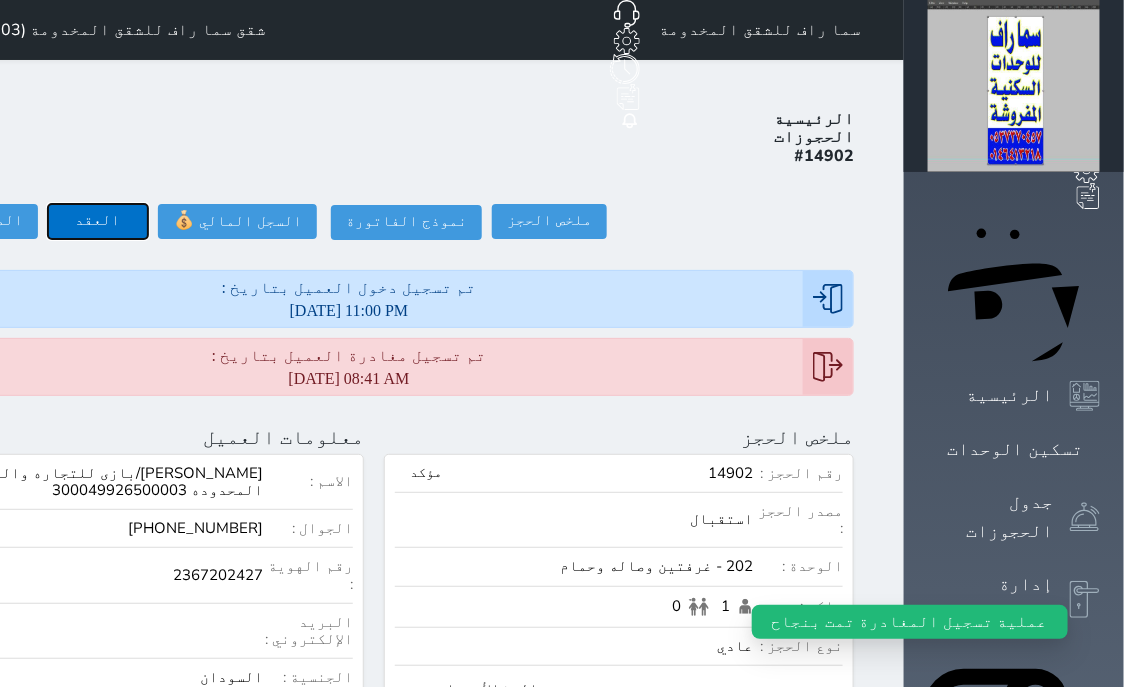 click on "العقد" at bounding box center (98, 221) 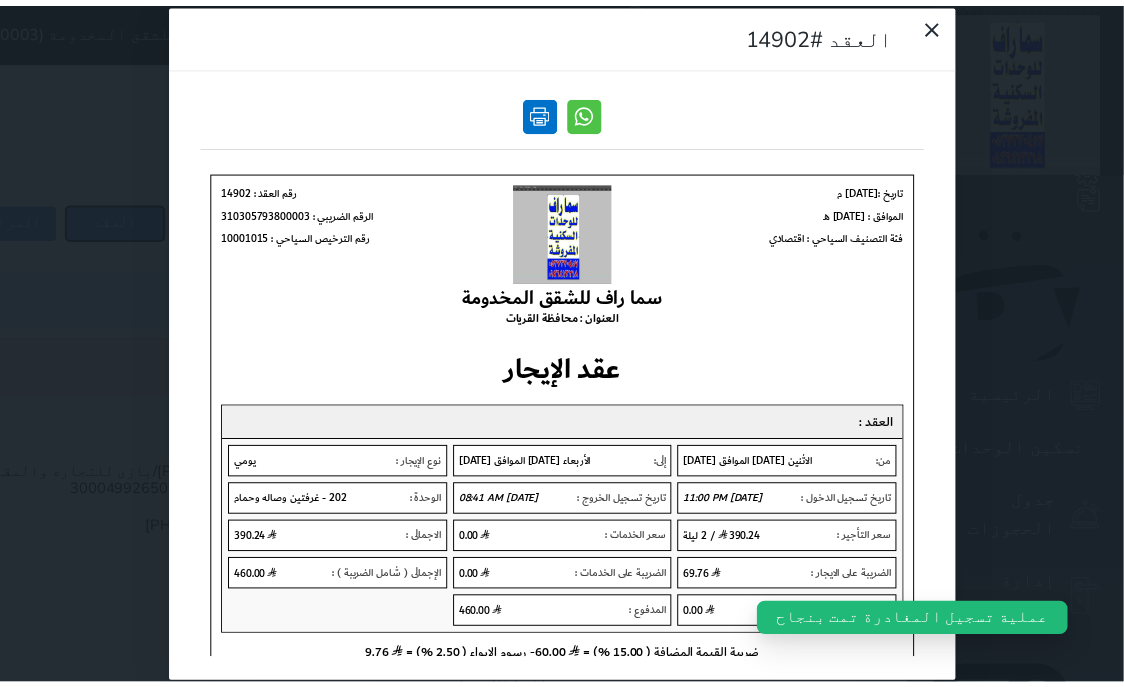 scroll, scrollTop: 0, scrollLeft: 0, axis: both 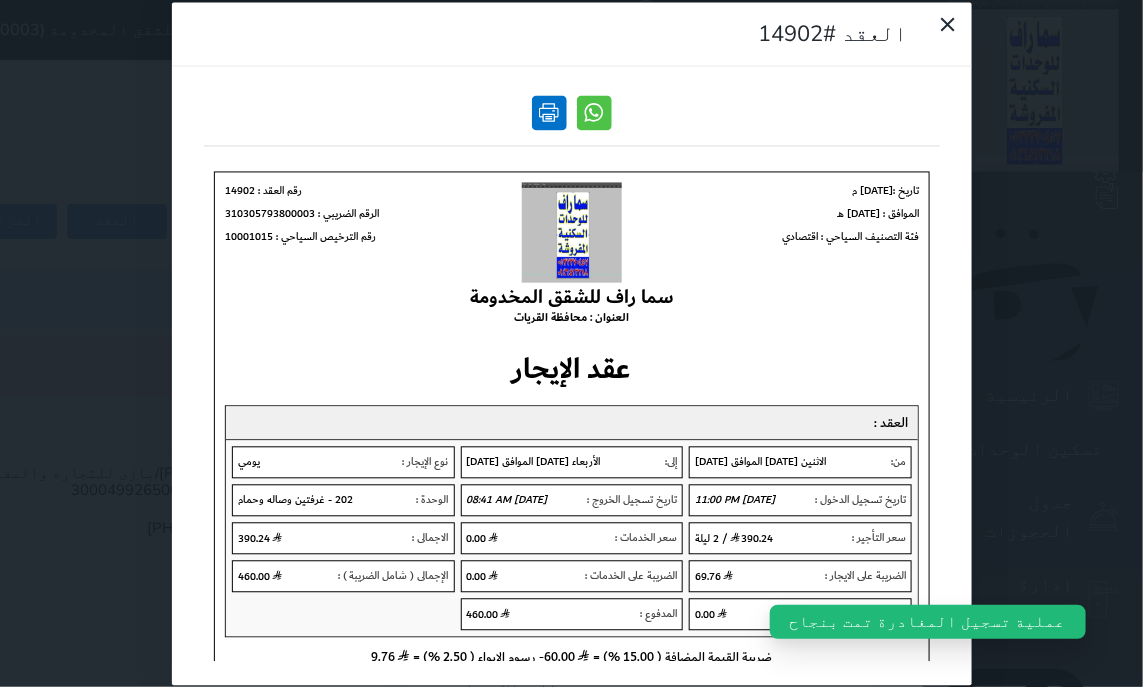 click at bounding box center (549, 112) 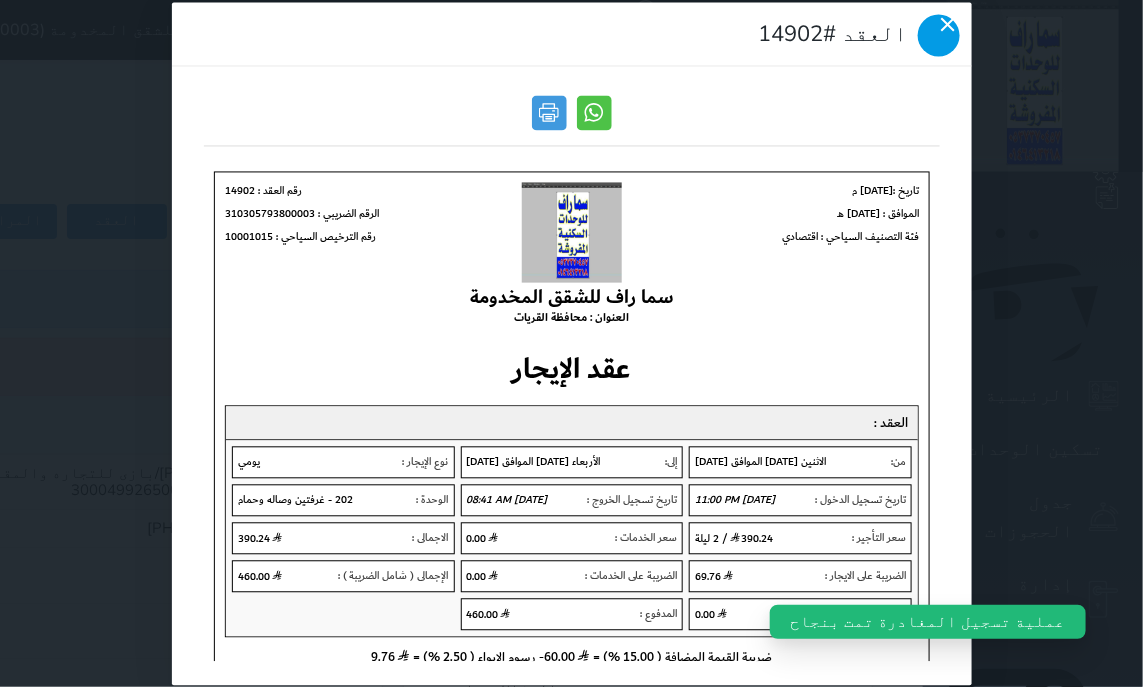 click 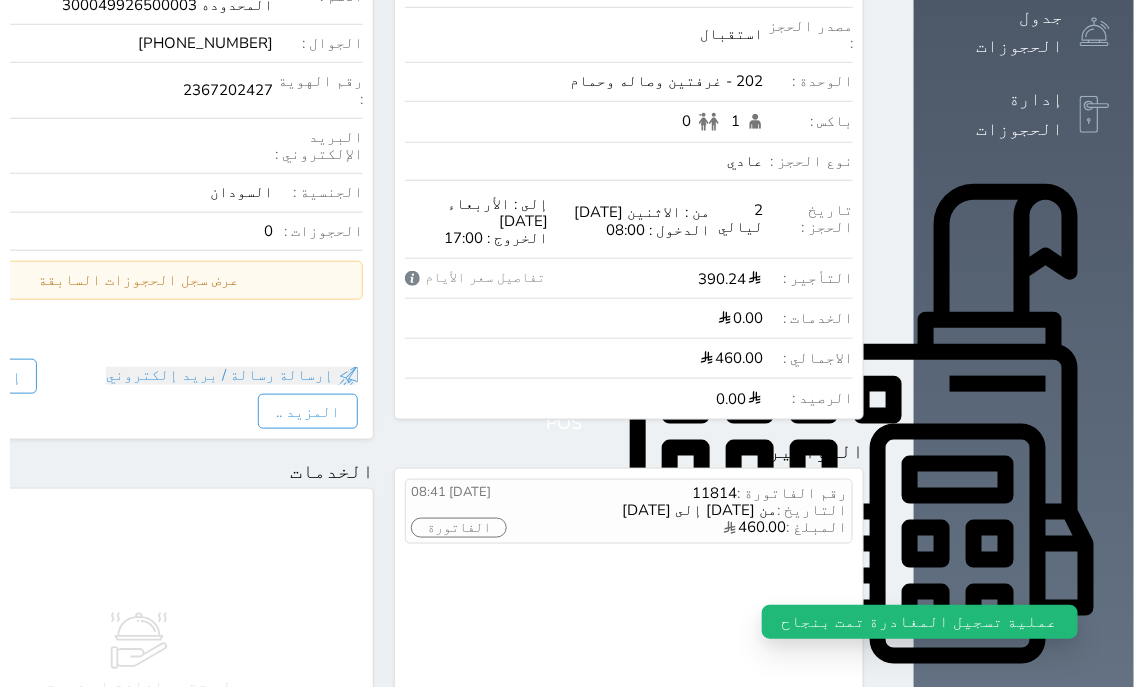 scroll, scrollTop: 636, scrollLeft: 0, axis: vertical 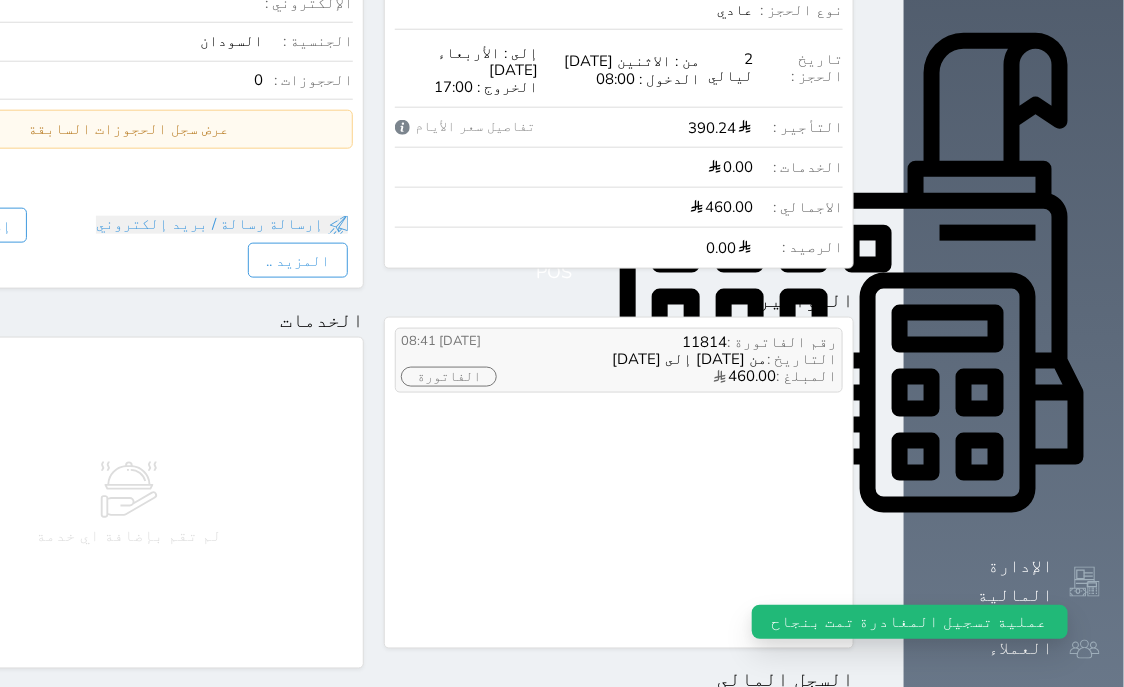 click on "الفاتورة" at bounding box center (449, 377) 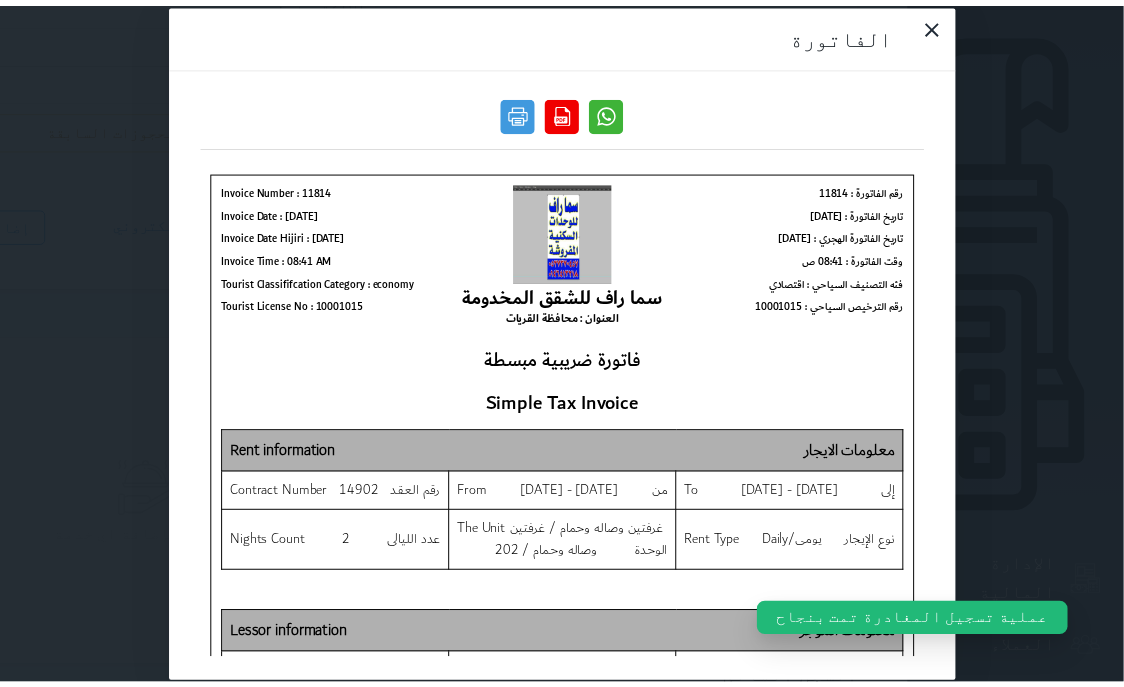 scroll, scrollTop: 0, scrollLeft: 0, axis: both 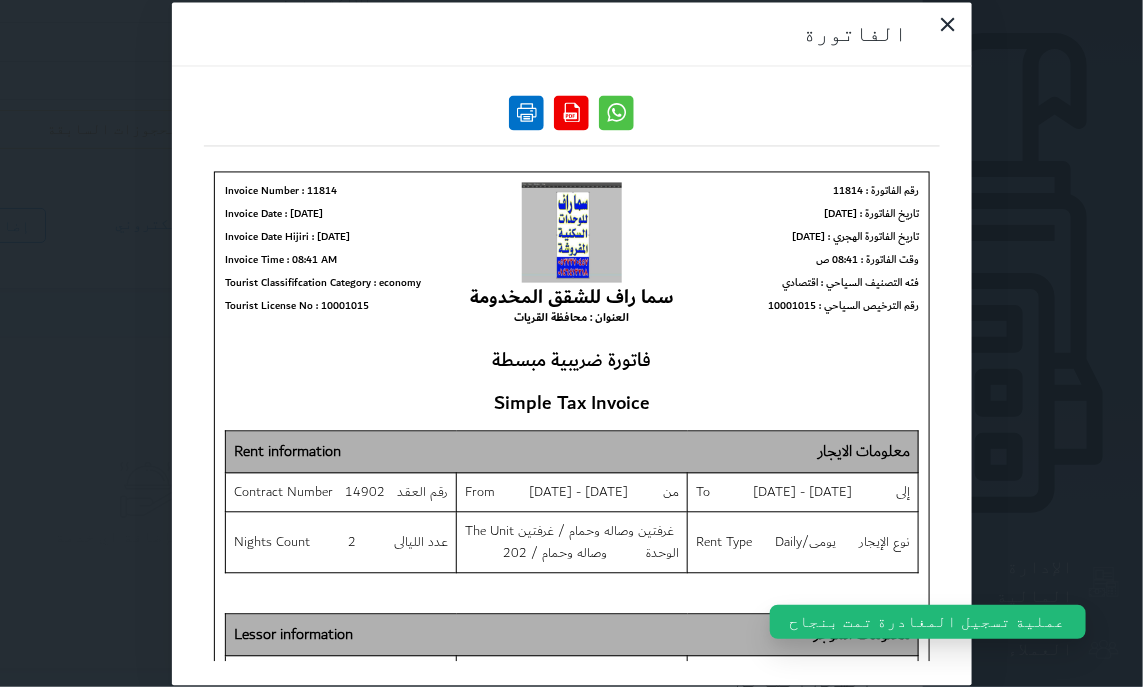 drag, startPoint x: 566, startPoint y: 101, endPoint x: 556, endPoint y: 107, distance: 11.661903 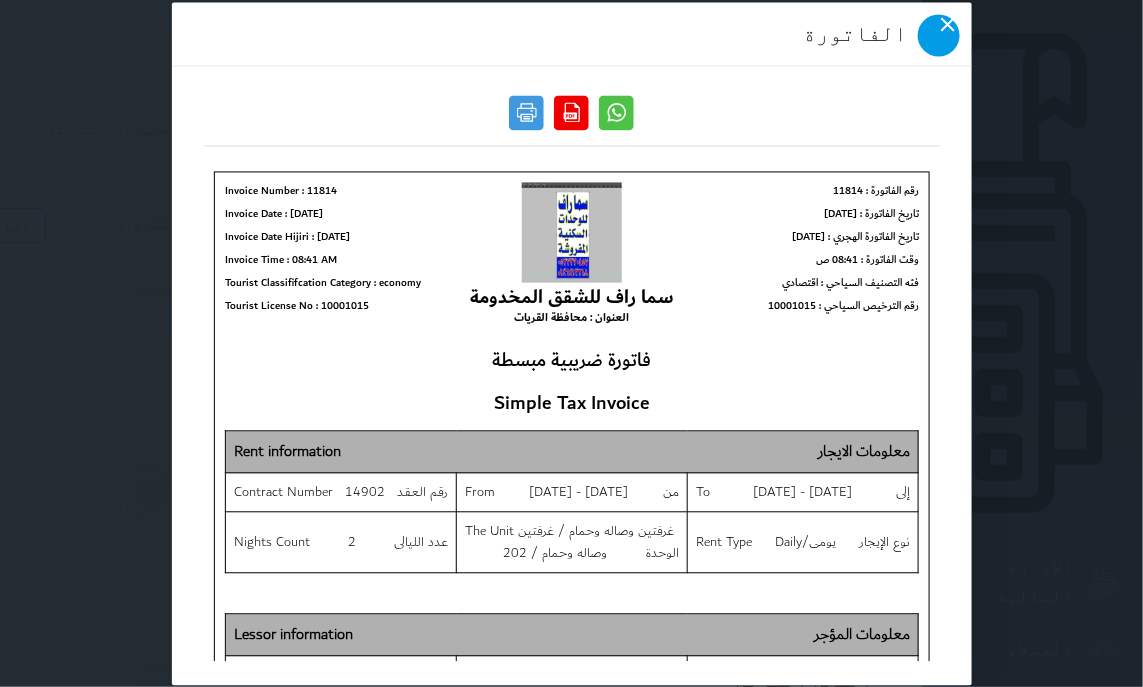 click 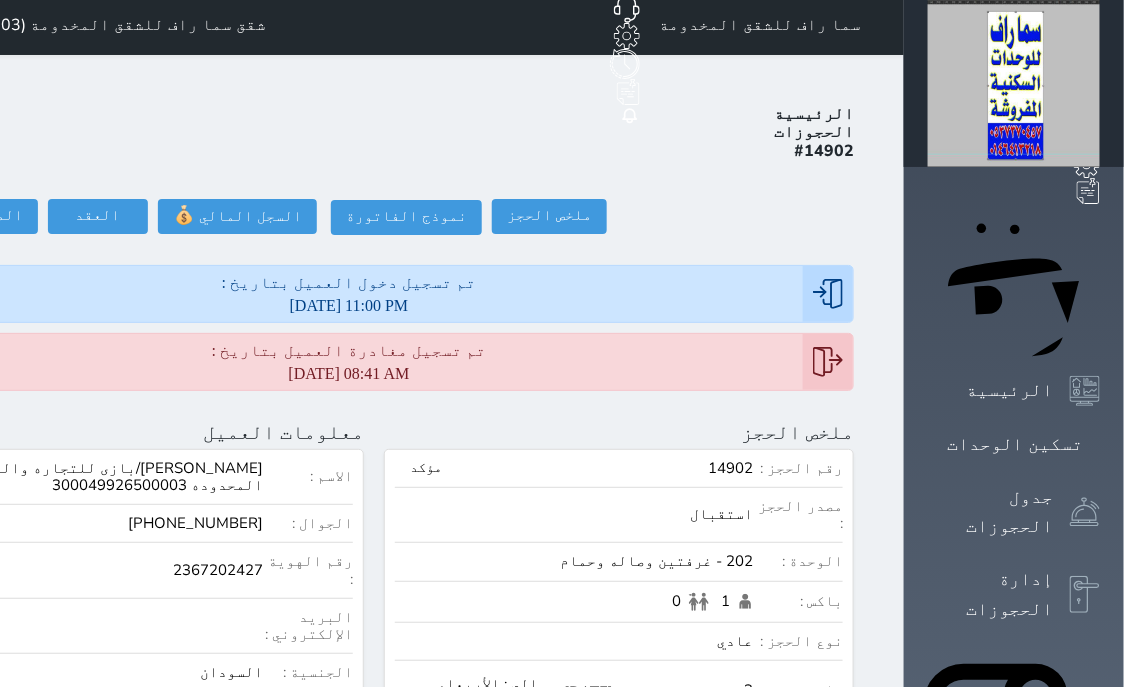 scroll, scrollTop: 0, scrollLeft: 0, axis: both 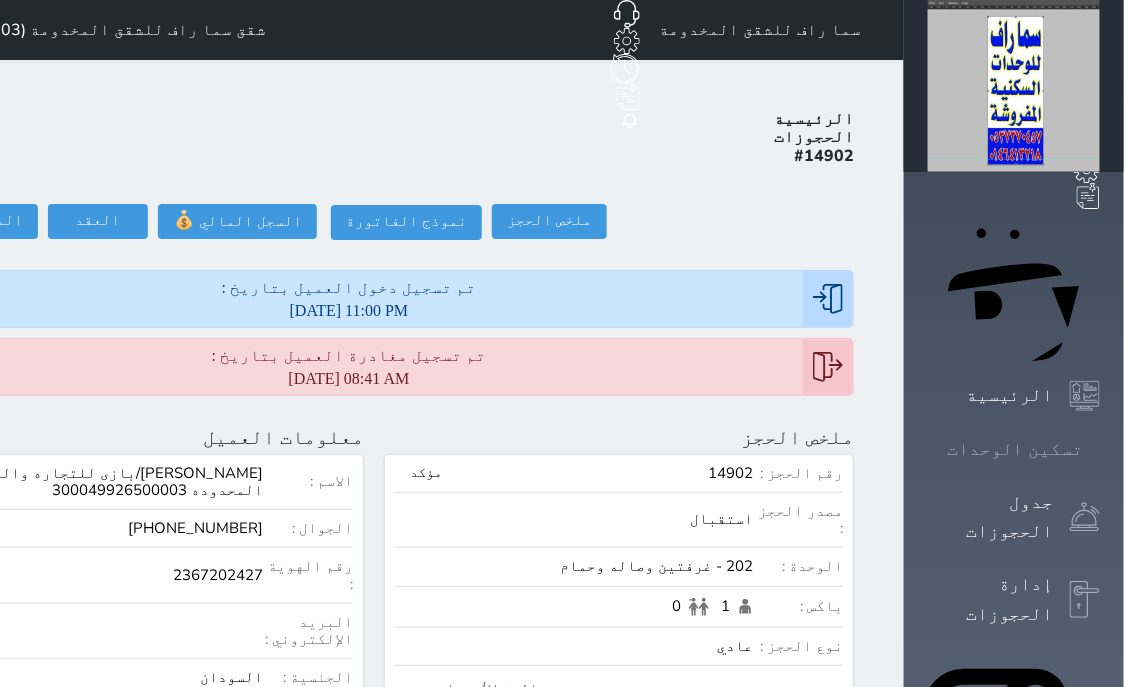 click on "تسكين الوحدات" at bounding box center (1015, 449) 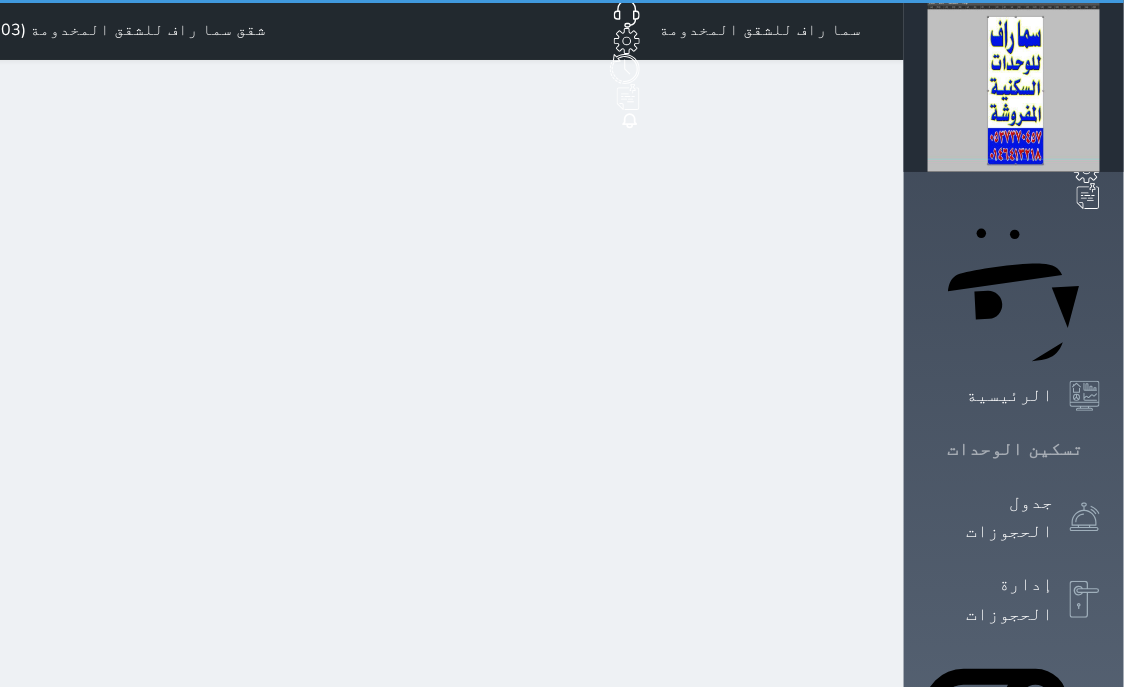 click on "تسكين الوحدات" at bounding box center [1015, 449] 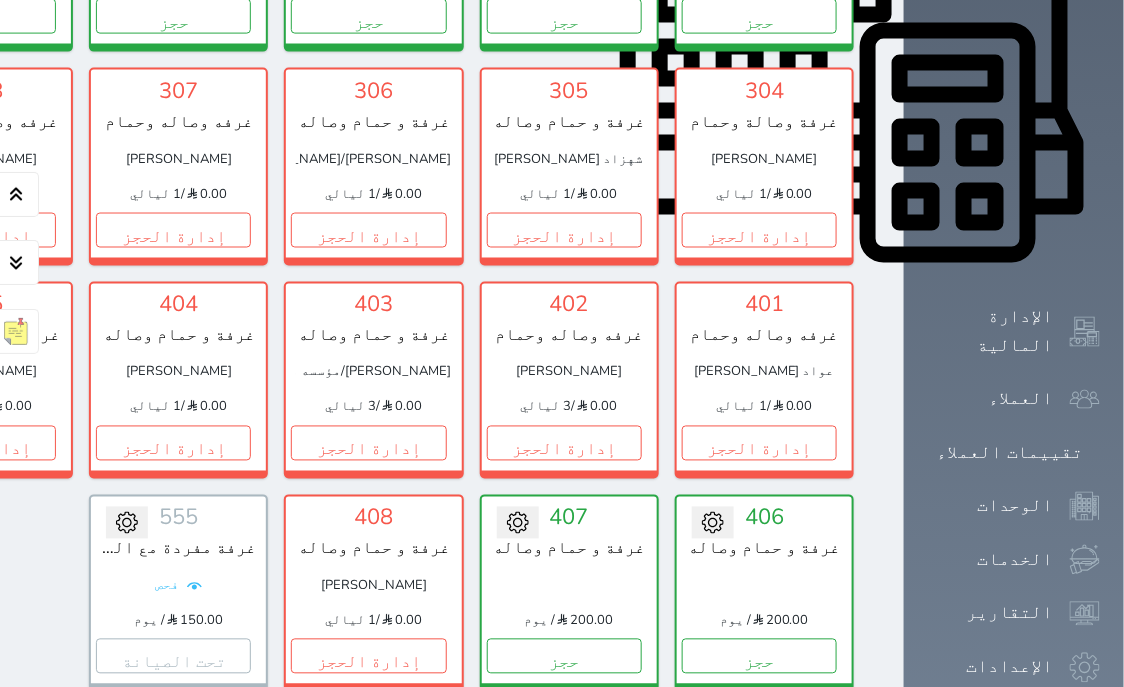 scroll, scrollTop: 969, scrollLeft: 0, axis: vertical 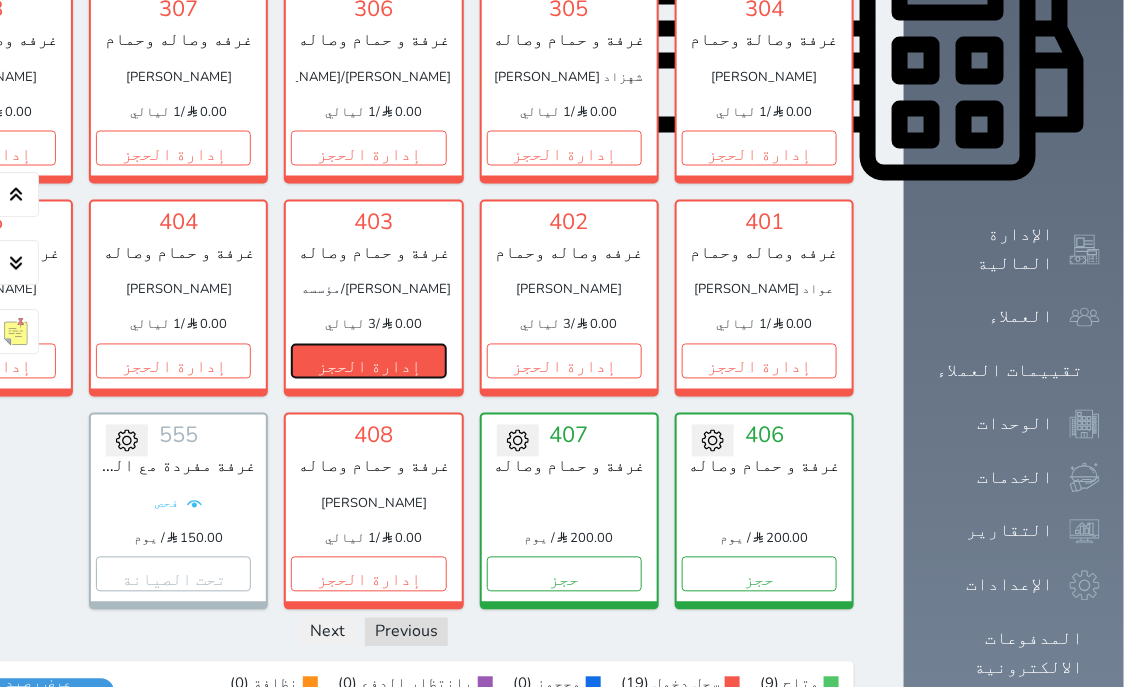 click on "إدارة الحجز" at bounding box center (368, 360) 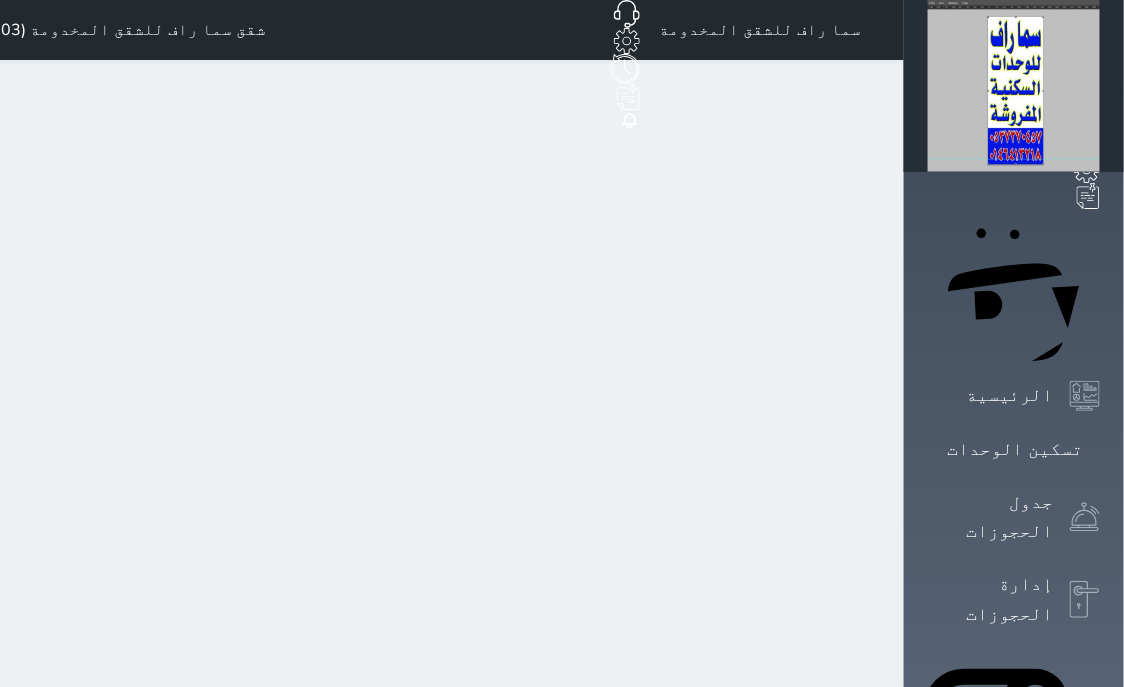 scroll, scrollTop: 0, scrollLeft: 0, axis: both 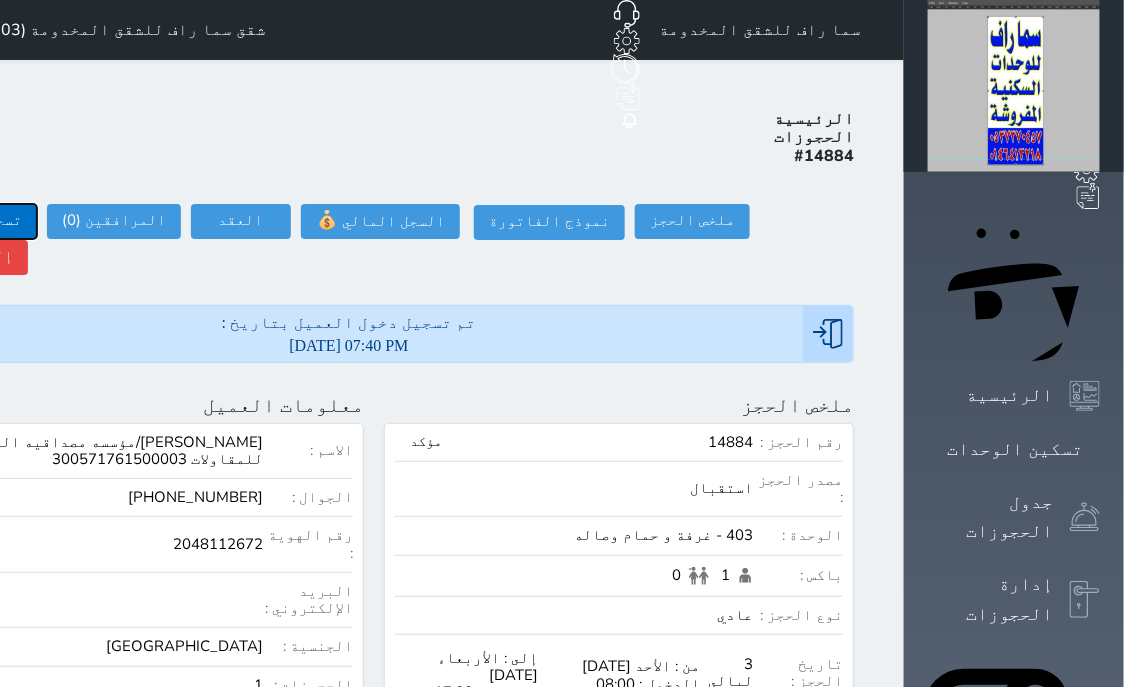 click on "تسجيل مغادرة" at bounding box center [-30, 221] 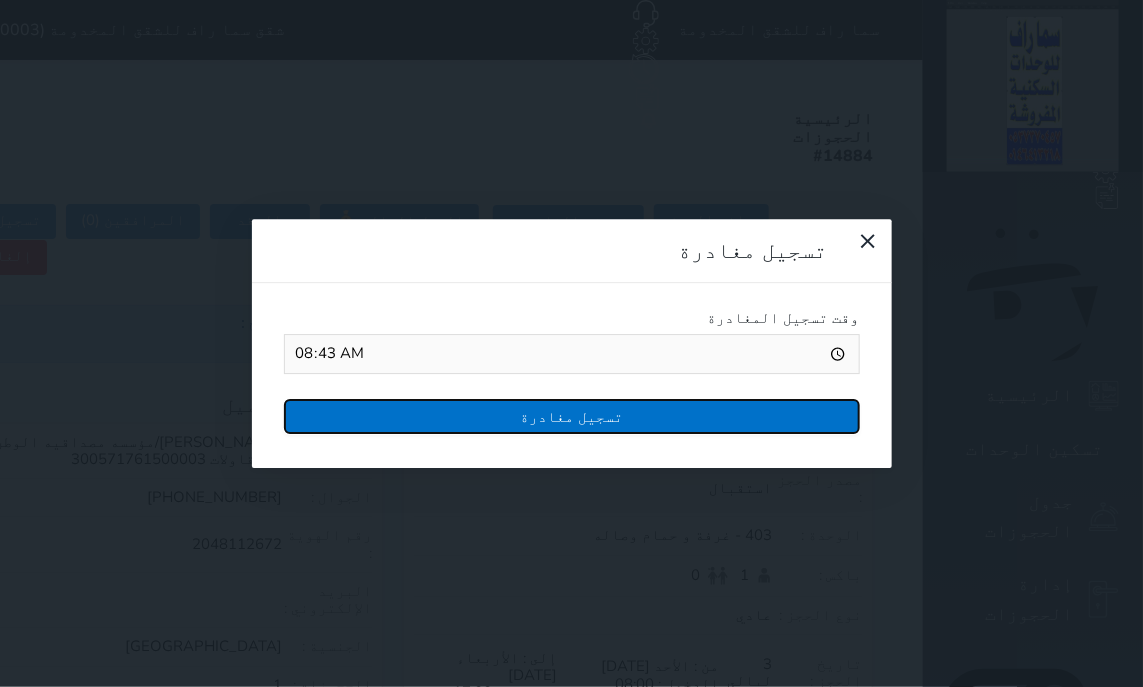 click on "تسجيل مغادرة" at bounding box center (572, 416) 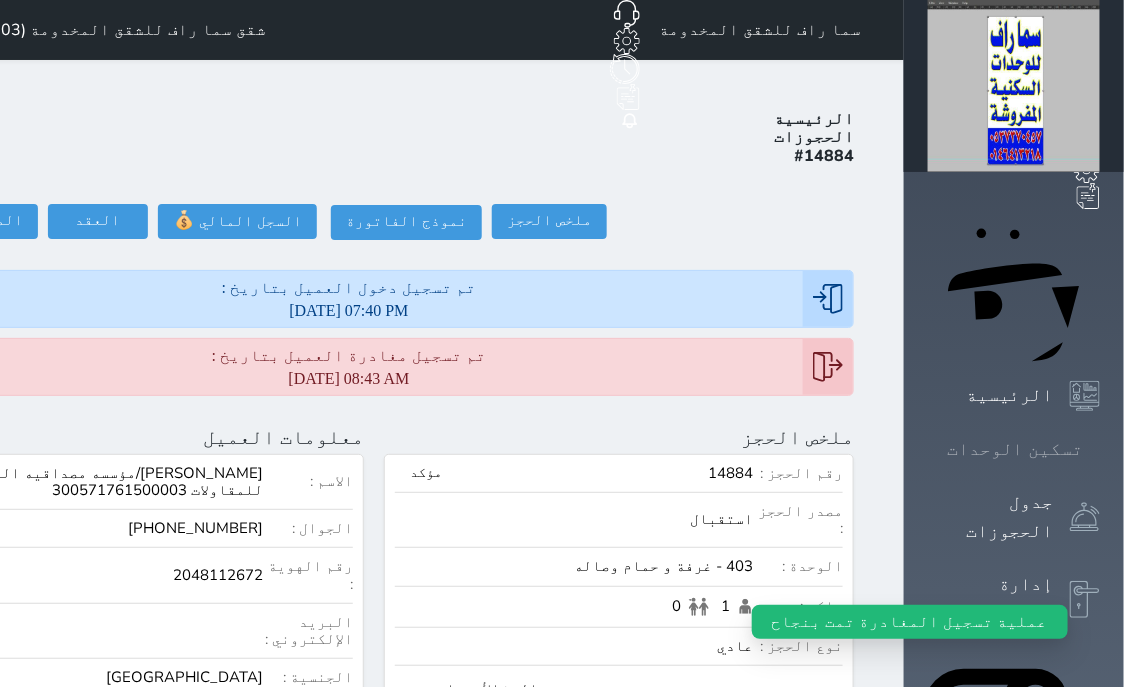 click at bounding box center (1100, 449) 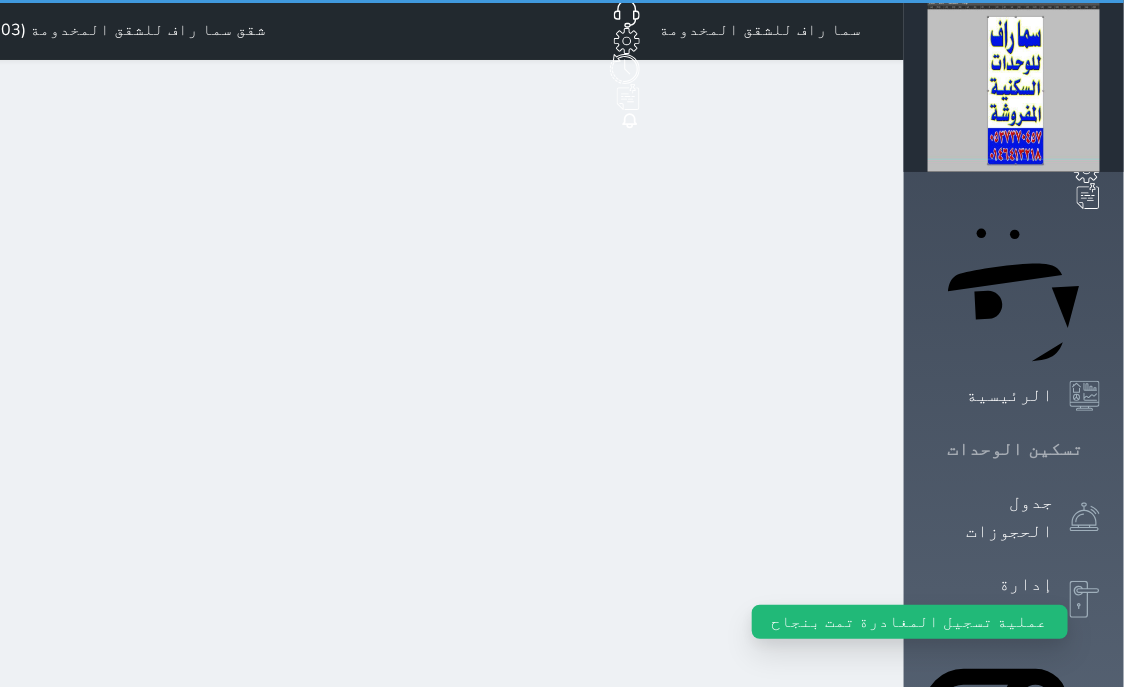 click at bounding box center [1100, 449] 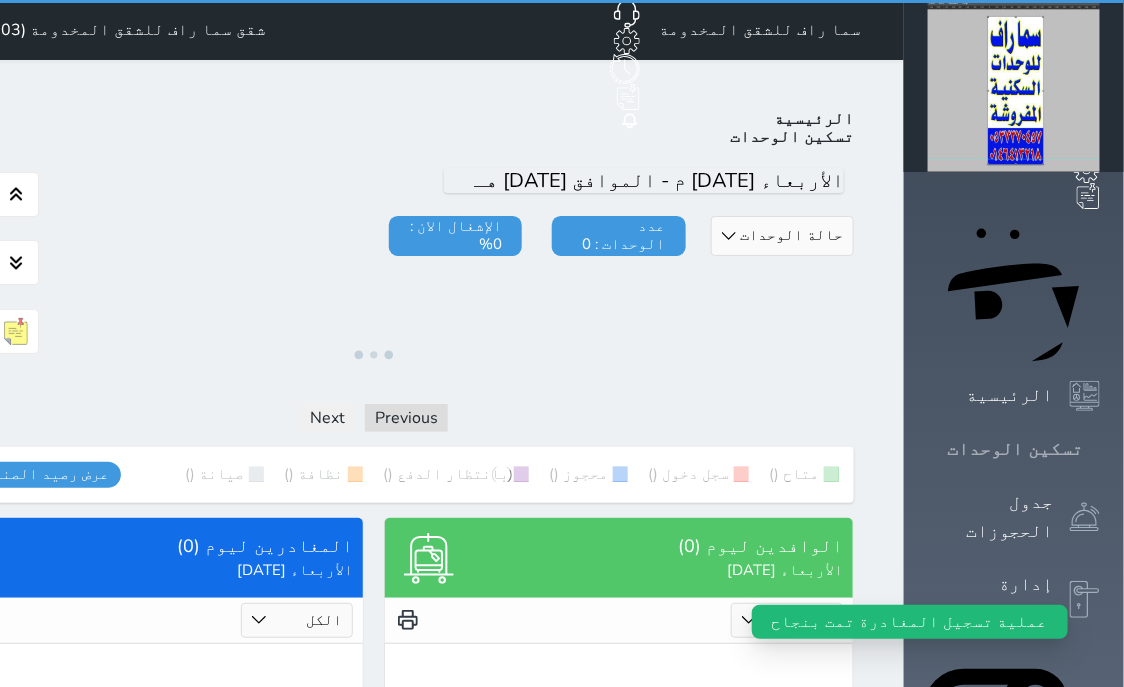 click at bounding box center [1100, 449] 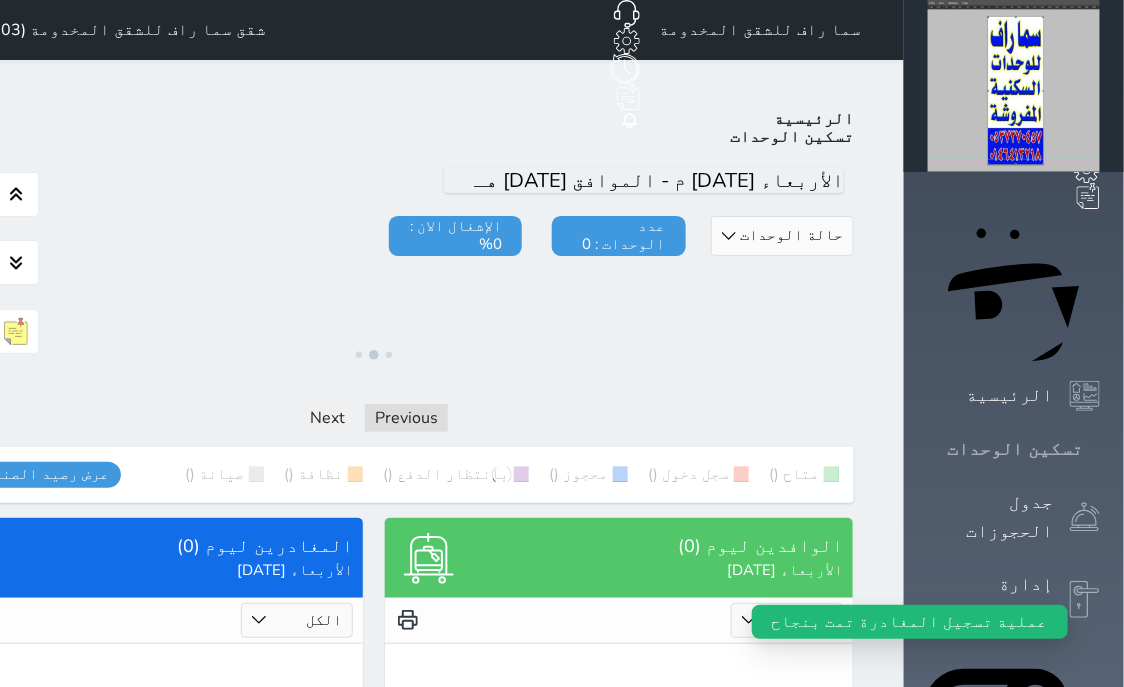 click at bounding box center (1100, 449) 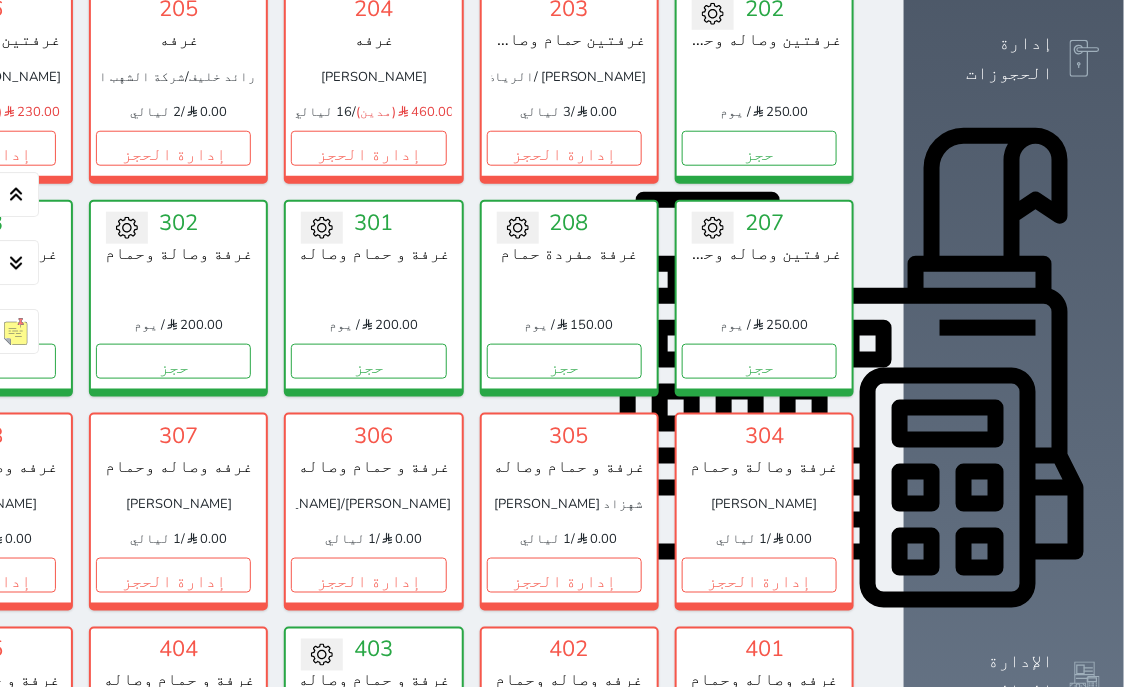 scroll, scrollTop: 536, scrollLeft: 0, axis: vertical 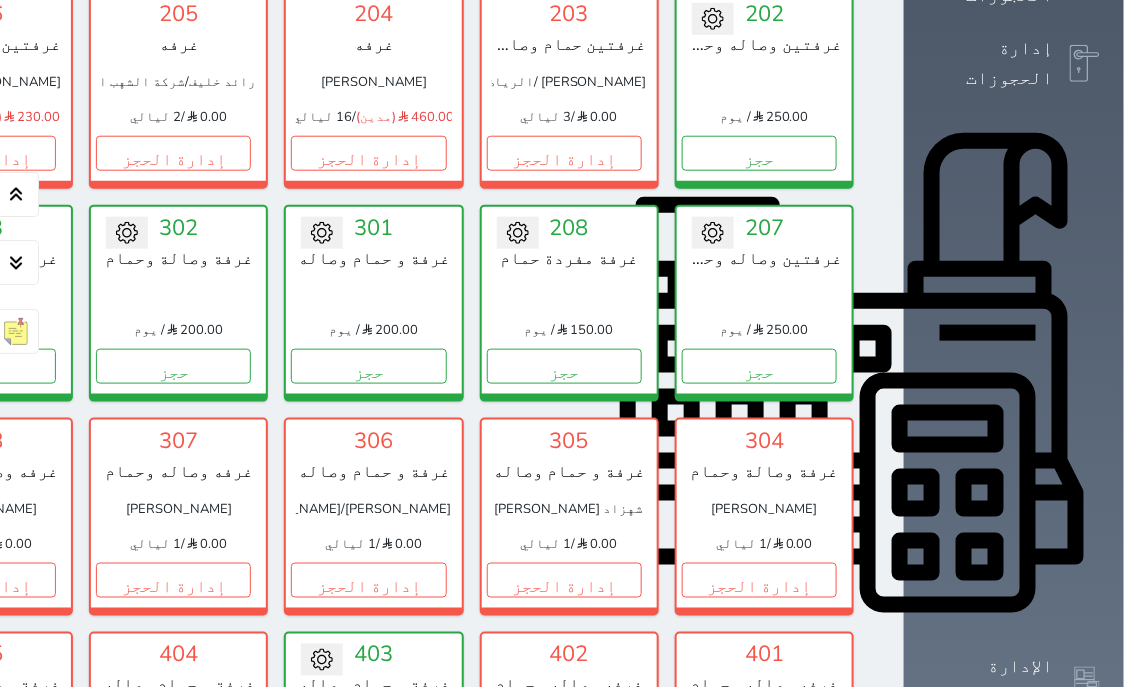 click on "تسكين الوحدات" at bounding box center (1014, -87) 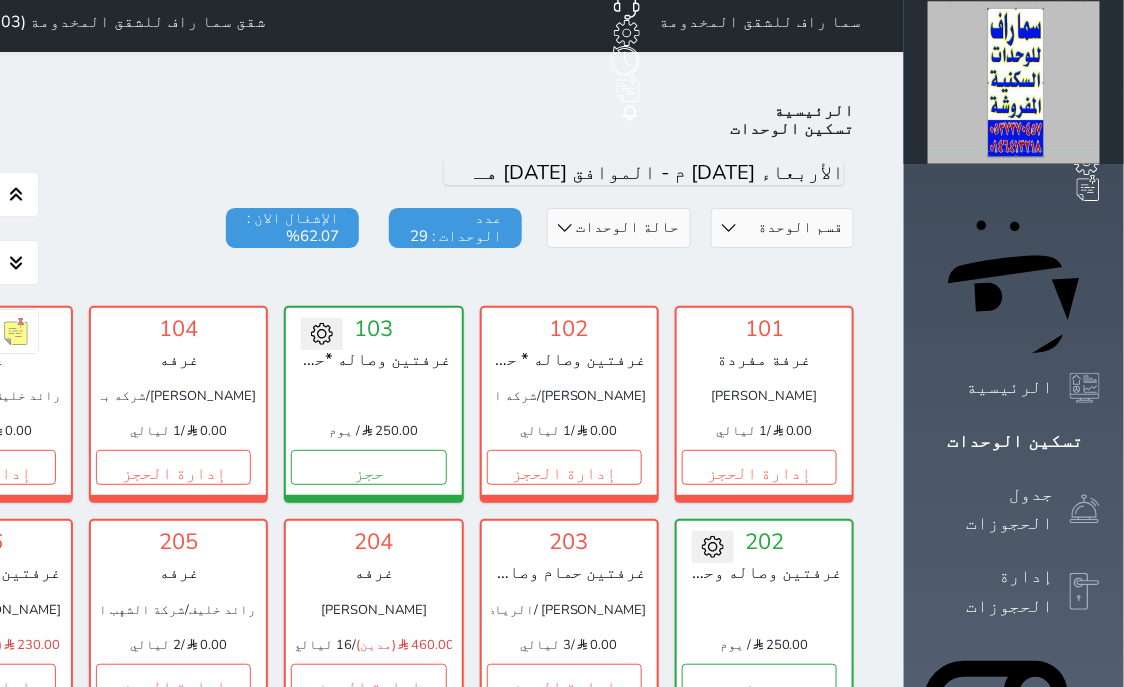 scroll, scrollTop: 0, scrollLeft: 0, axis: both 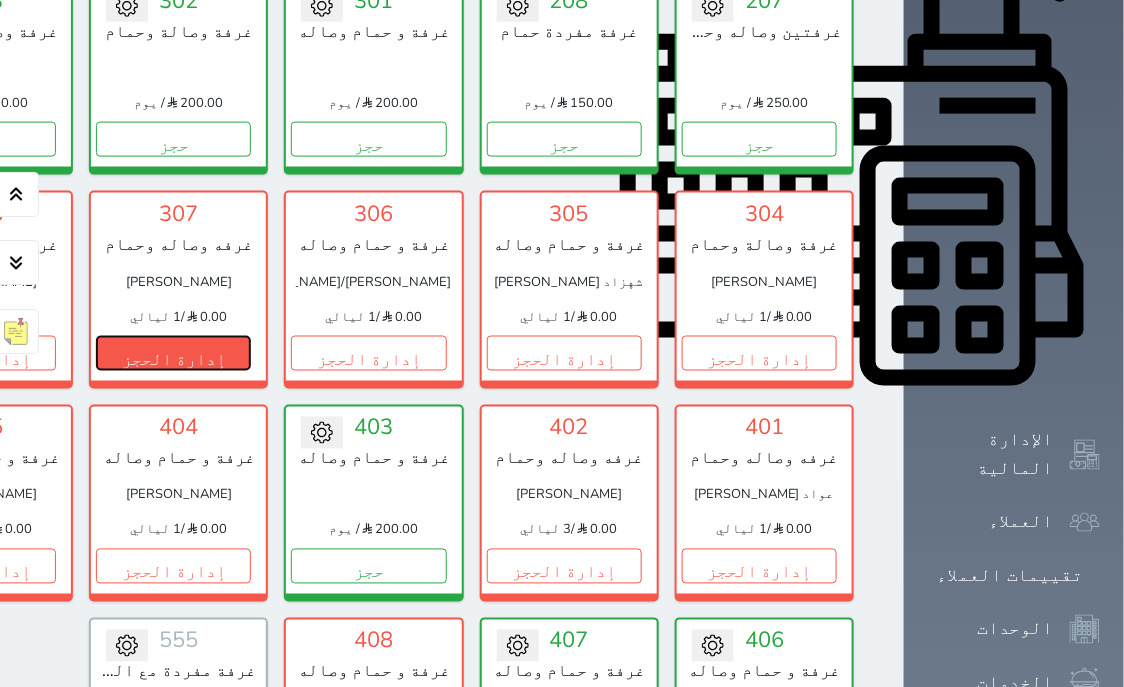 click on "إدارة الحجز" at bounding box center [173, 353] 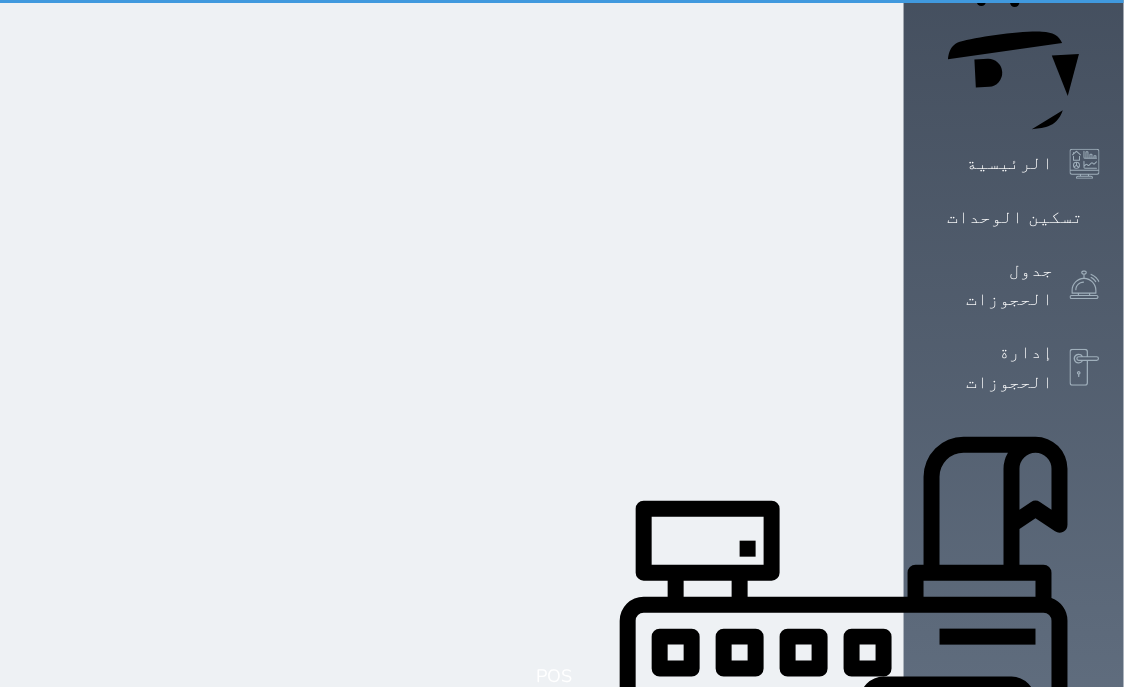 scroll, scrollTop: 0, scrollLeft: 0, axis: both 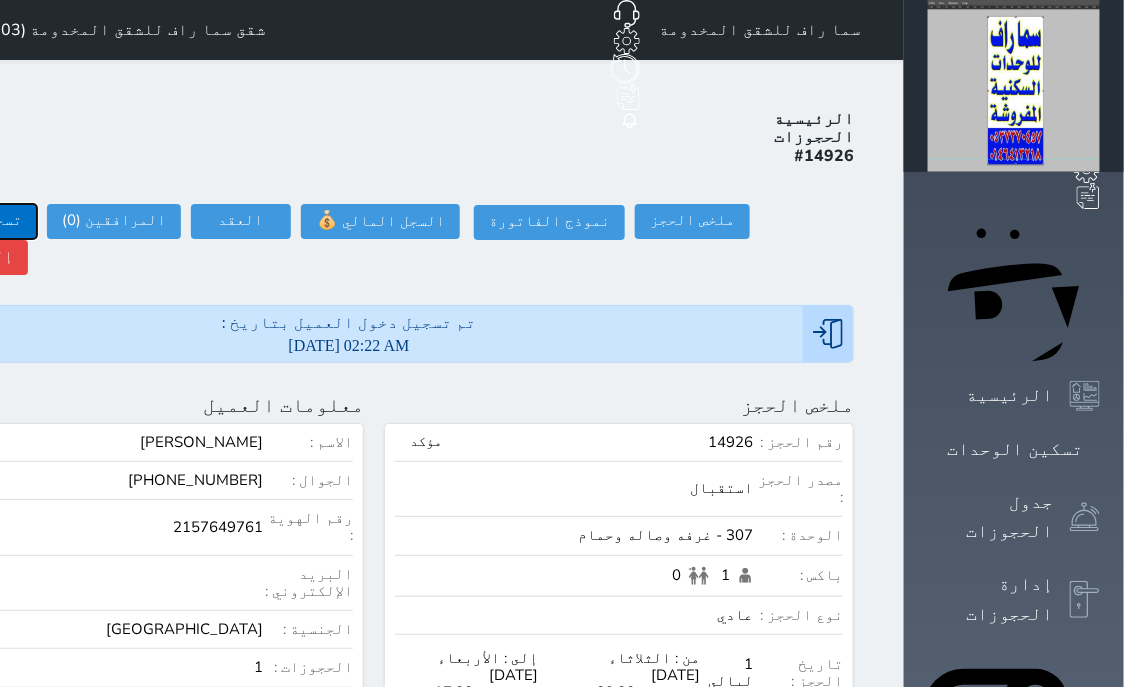 click on "تسجيل مغادرة" at bounding box center (-30, 221) 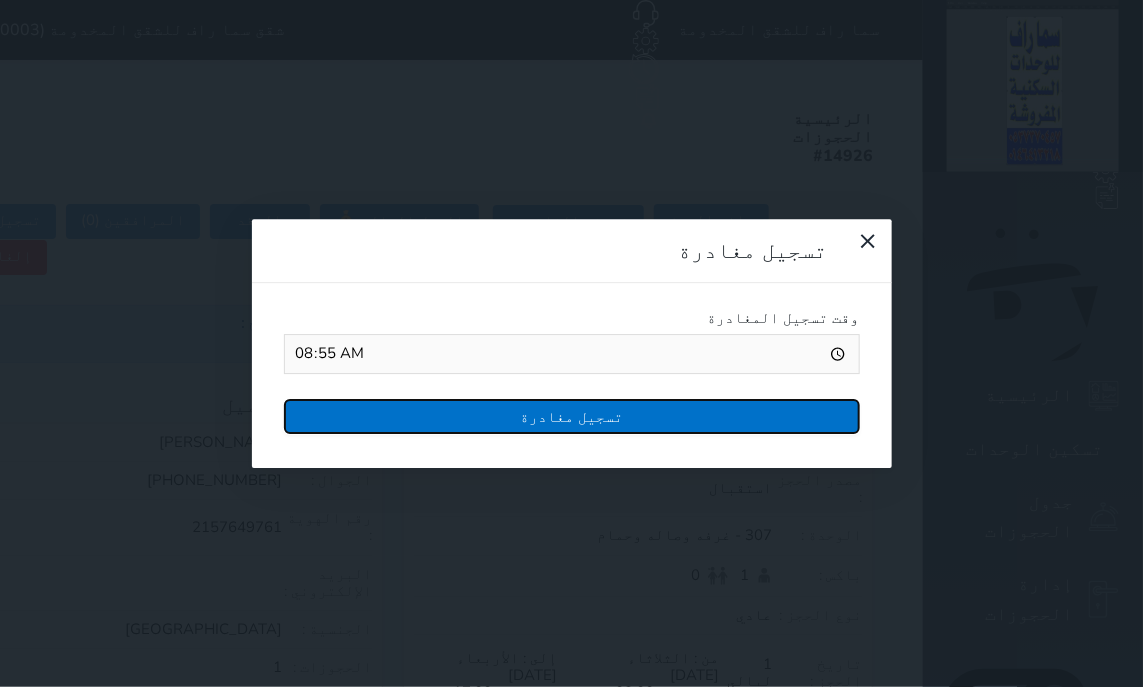 click on "تسجيل مغادرة" at bounding box center [572, 416] 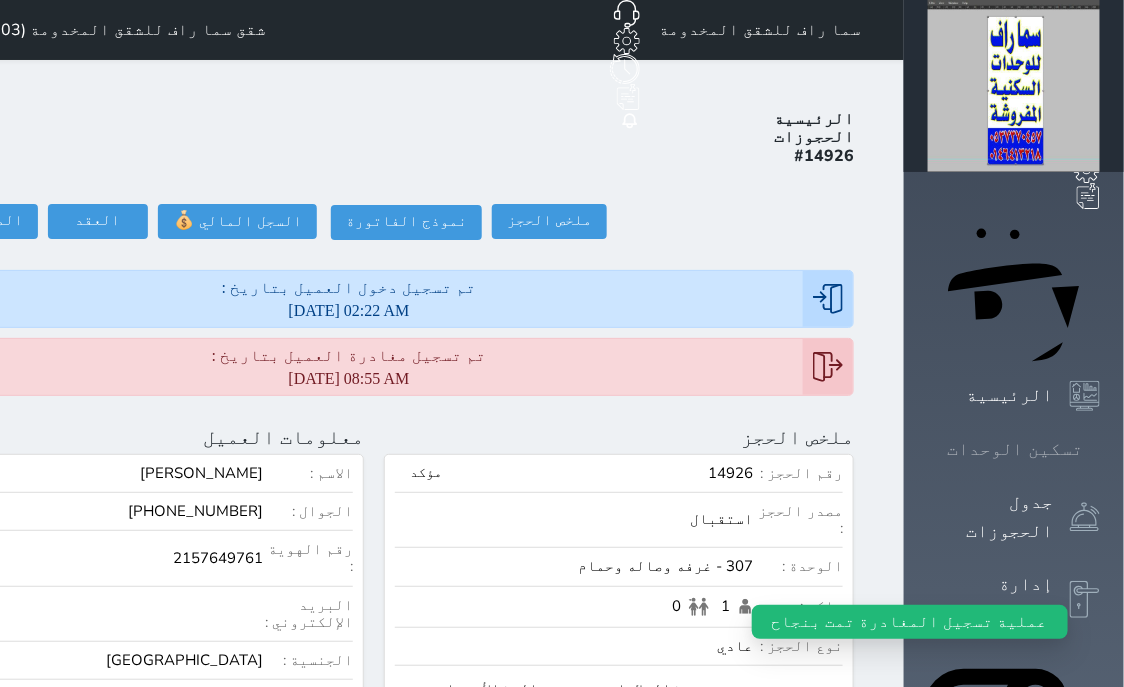 click on "تسكين الوحدات" at bounding box center [1015, 449] 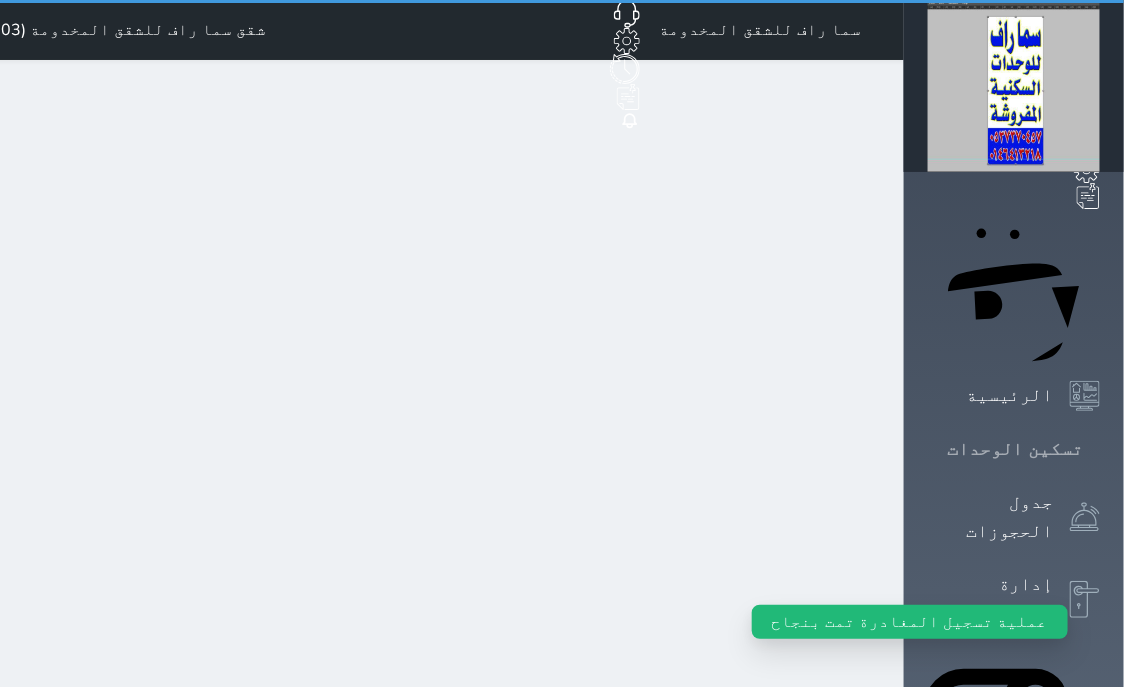 click on "تسكين الوحدات" at bounding box center (1015, 449) 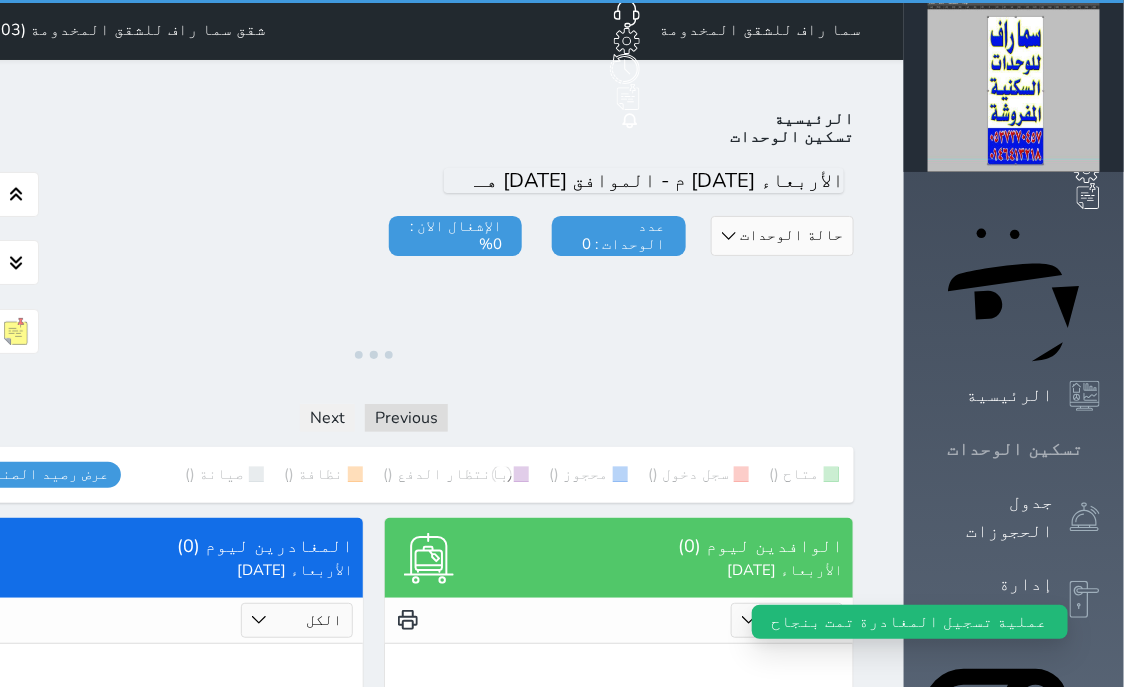 click on "تسكين الوحدات" at bounding box center [1015, 449] 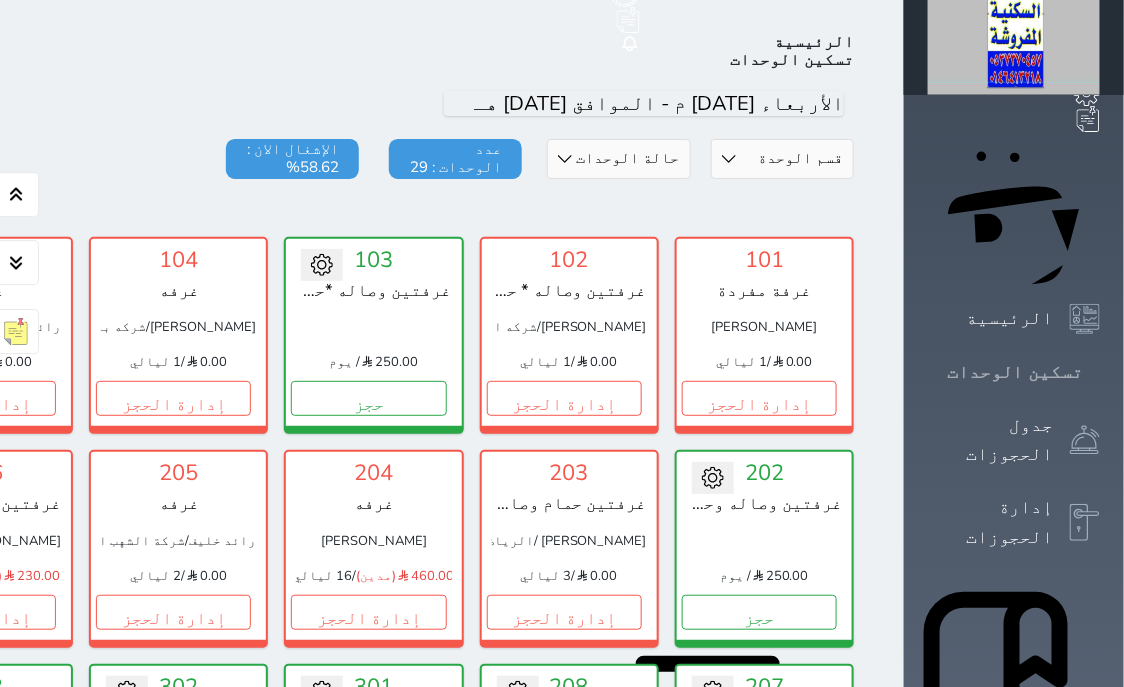 scroll, scrollTop: 78, scrollLeft: 0, axis: vertical 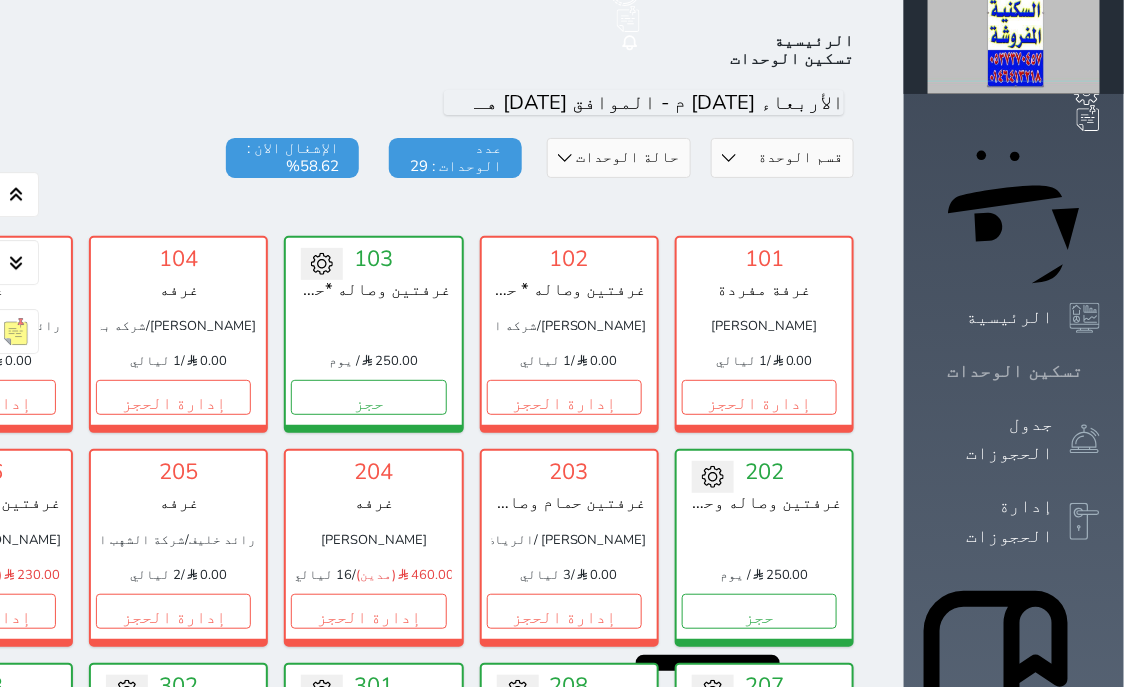 click on "تسكين الوحدات" at bounding box center [1014, 371] 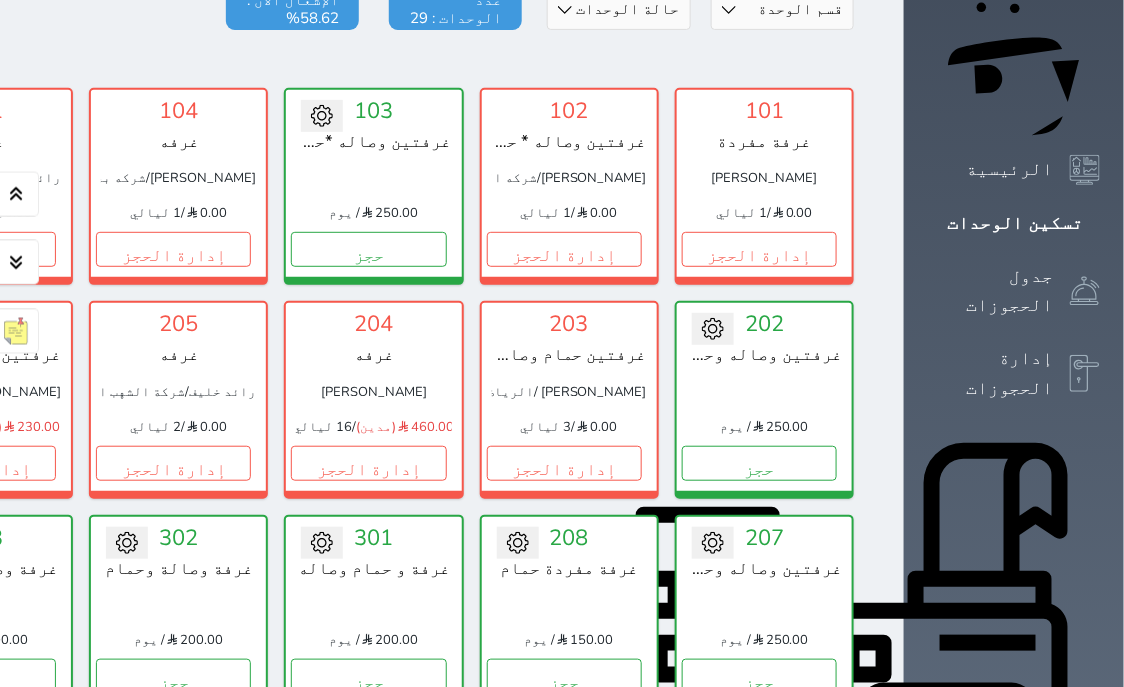 scroll, scrollTop: 281, scrollLeft: 0, axis: vertical 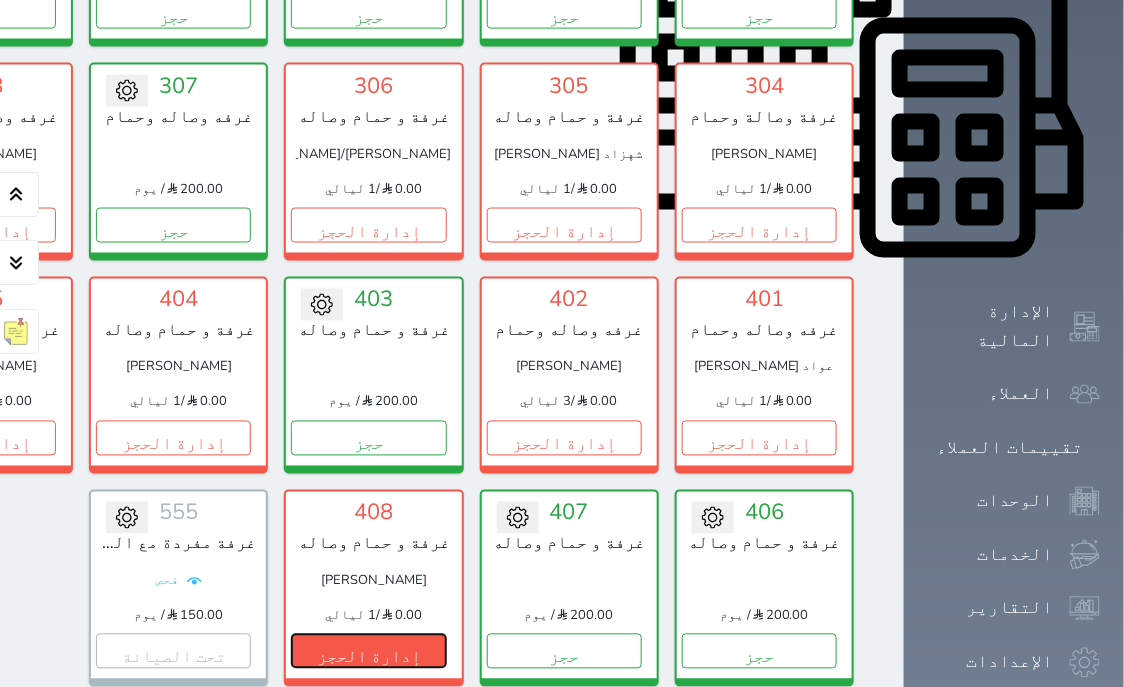 click on "إدارة الحجز" at bounding box center [368, 651] 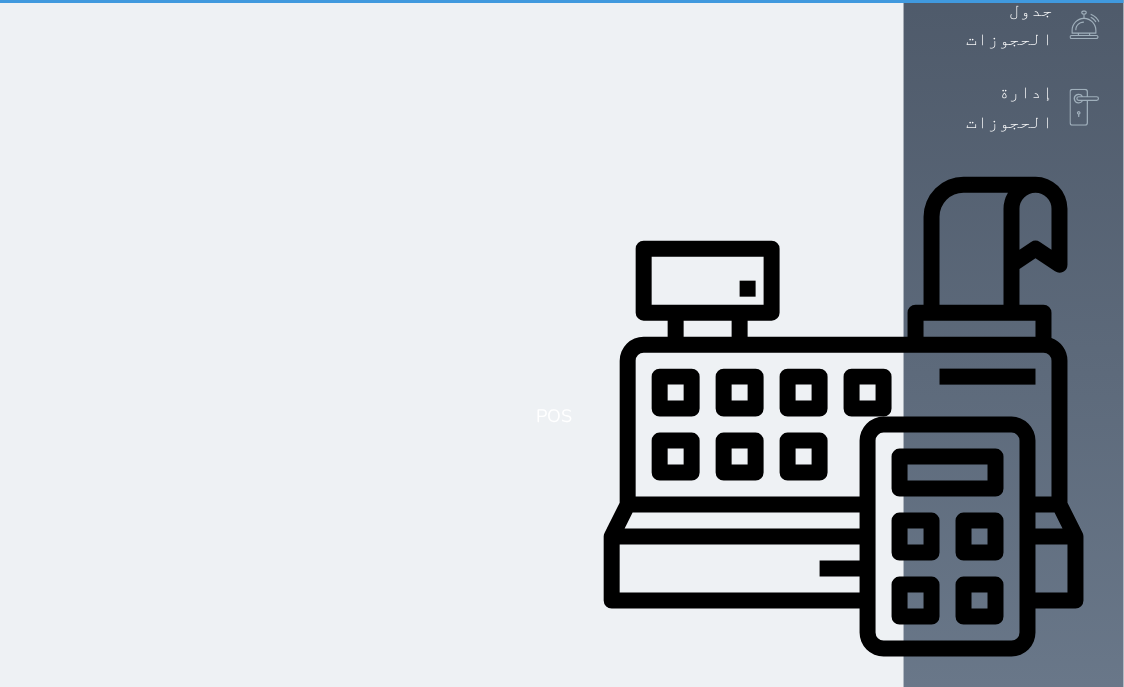 scroll, scrollTop: 0, scrollLeft: 0, axis: both 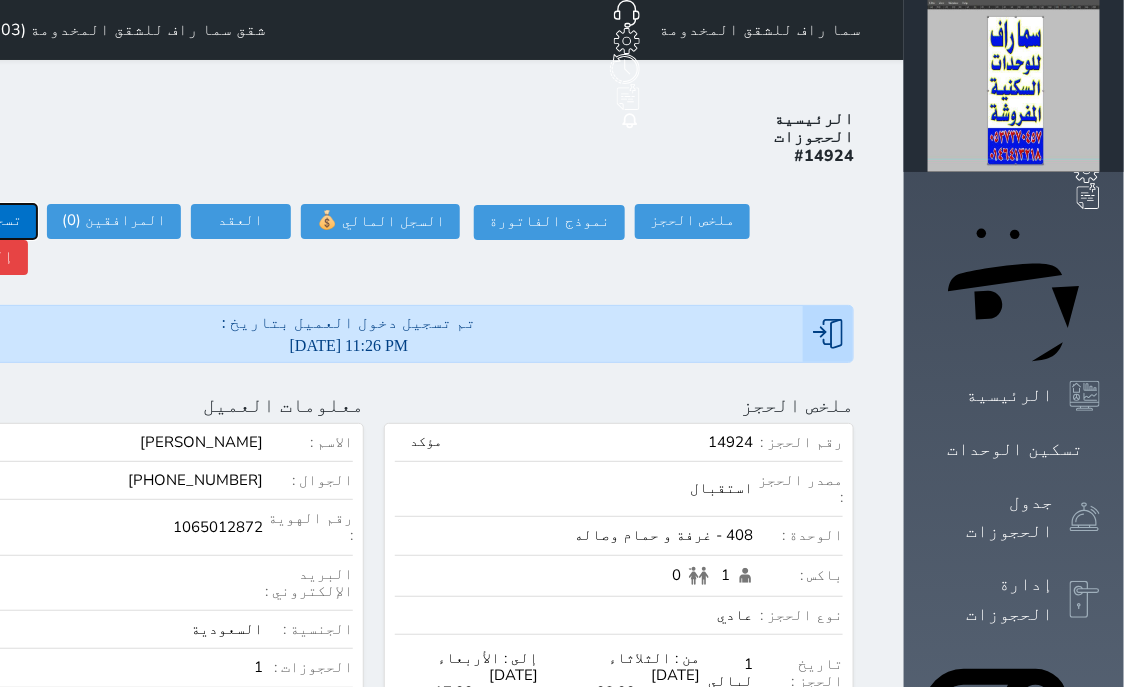 click on "تسجيل مغادرة" at bounding box center (-30, 221) 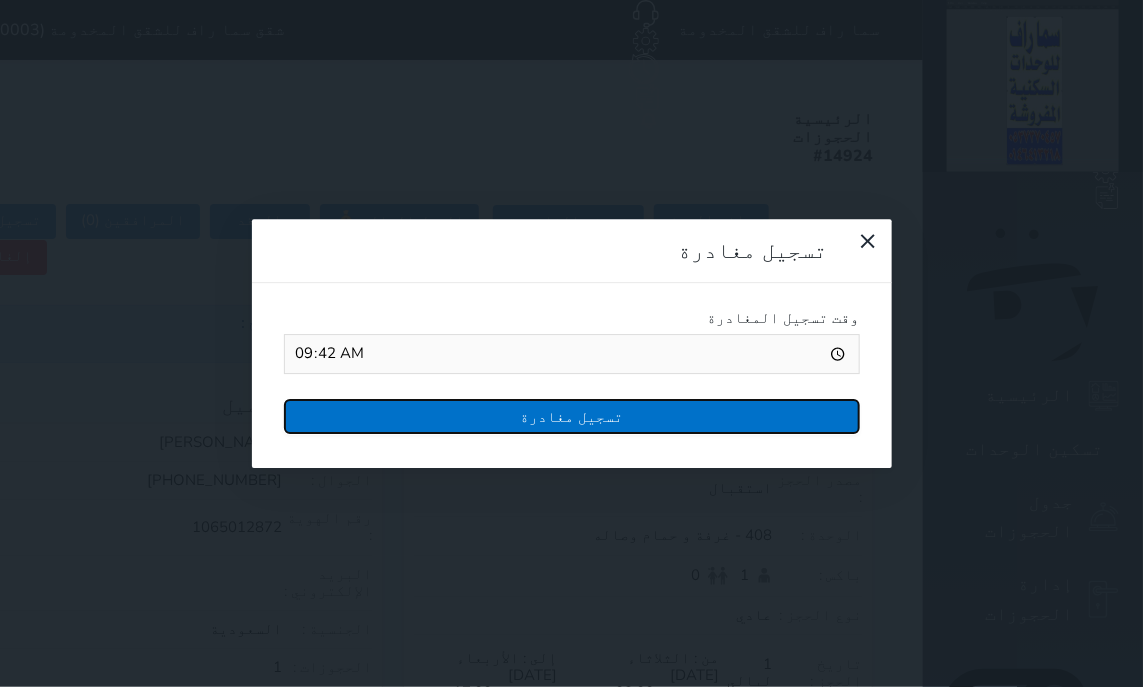 click on "تسجيل مغادرة" at bounding box center (572, 416) 